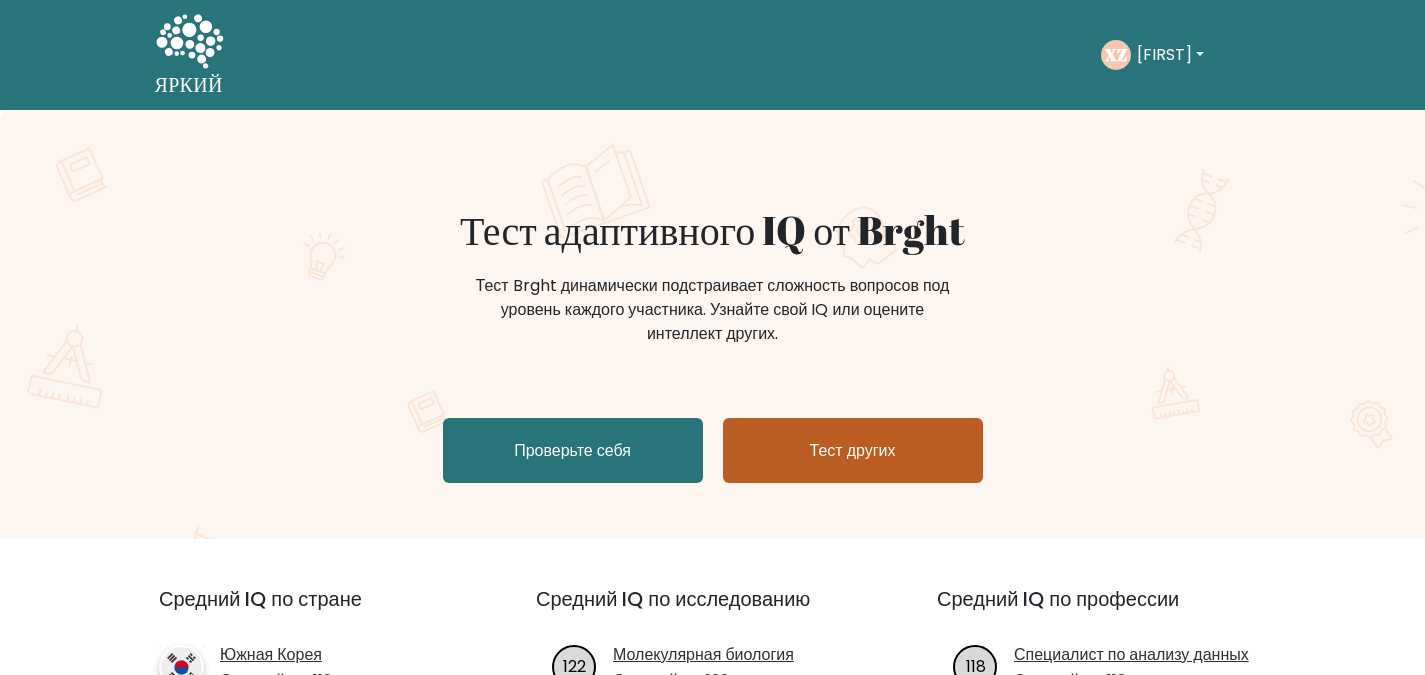 scroll, scrollTop: 0, scrollLeft: 0, axis: both 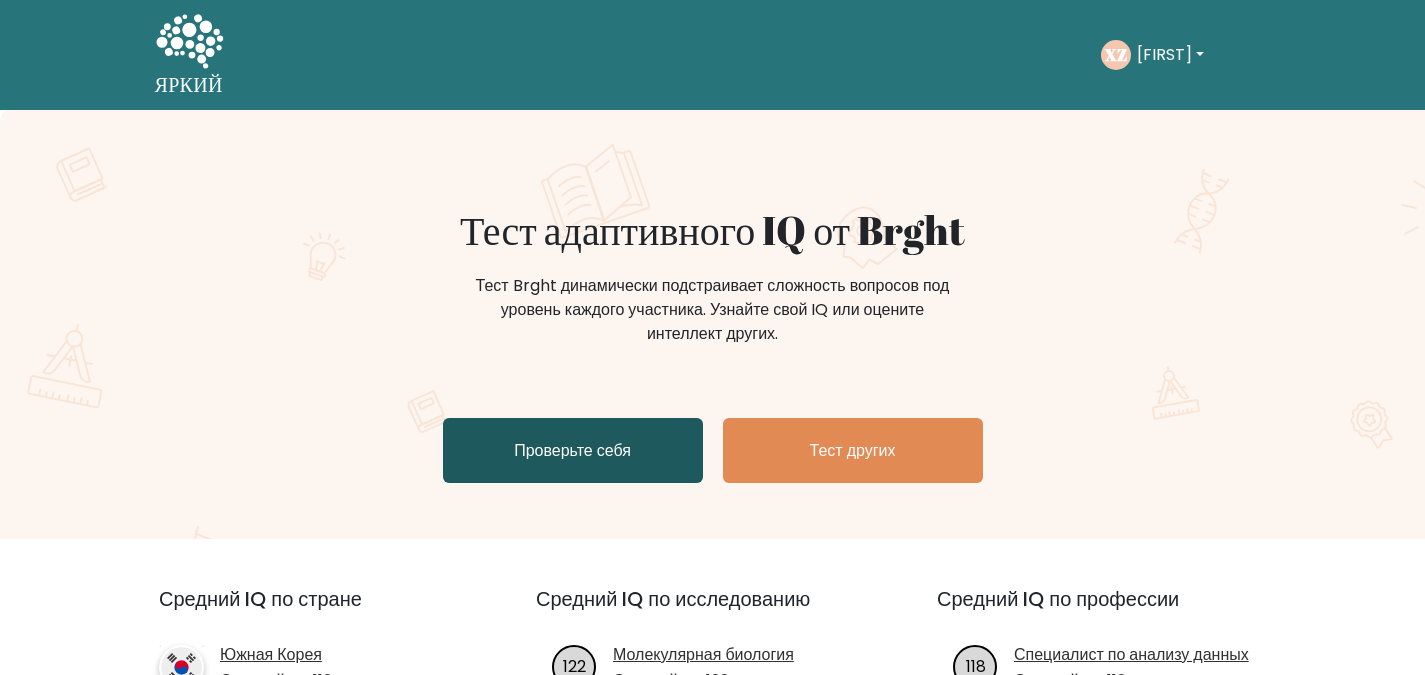click on "Проверьте себя" at bounding box center (573, 450) 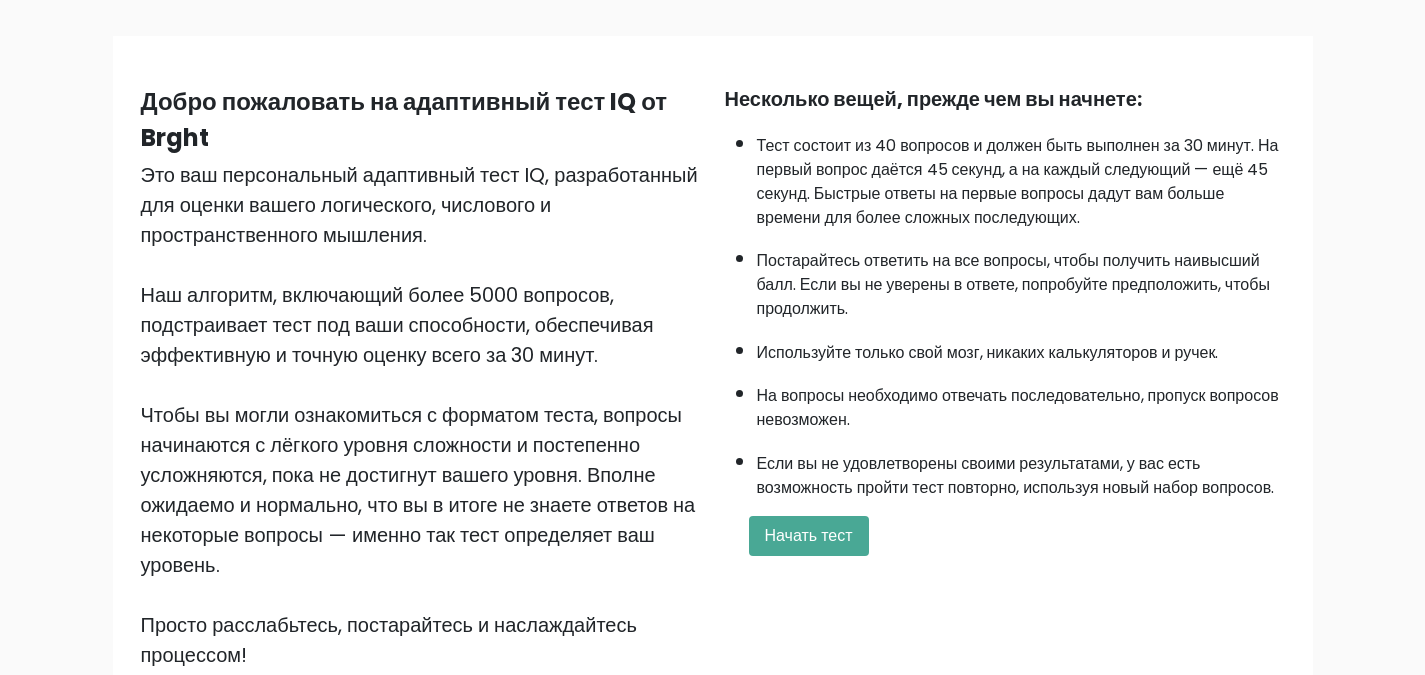 scroll, scrollTop: 123, scrollLeft: 0, axis: vertical 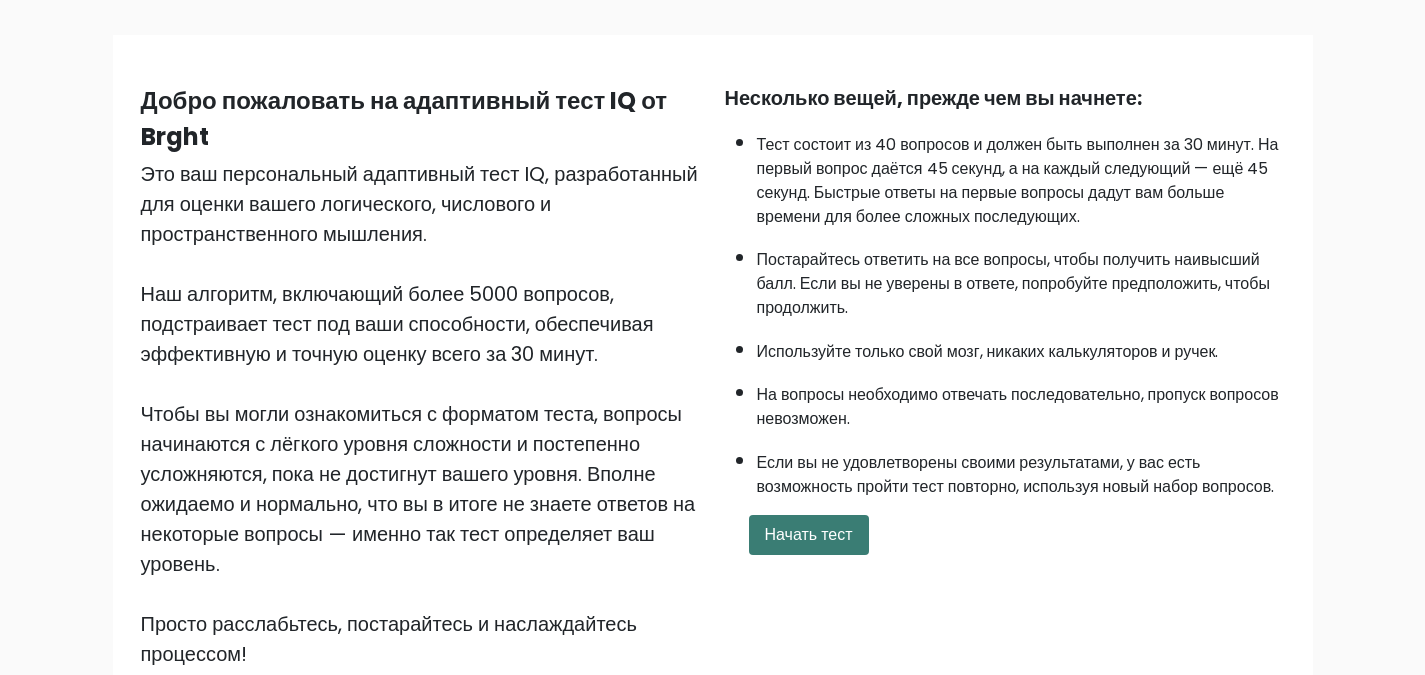 click on "Начать тест" at bounding box center [809, 534] 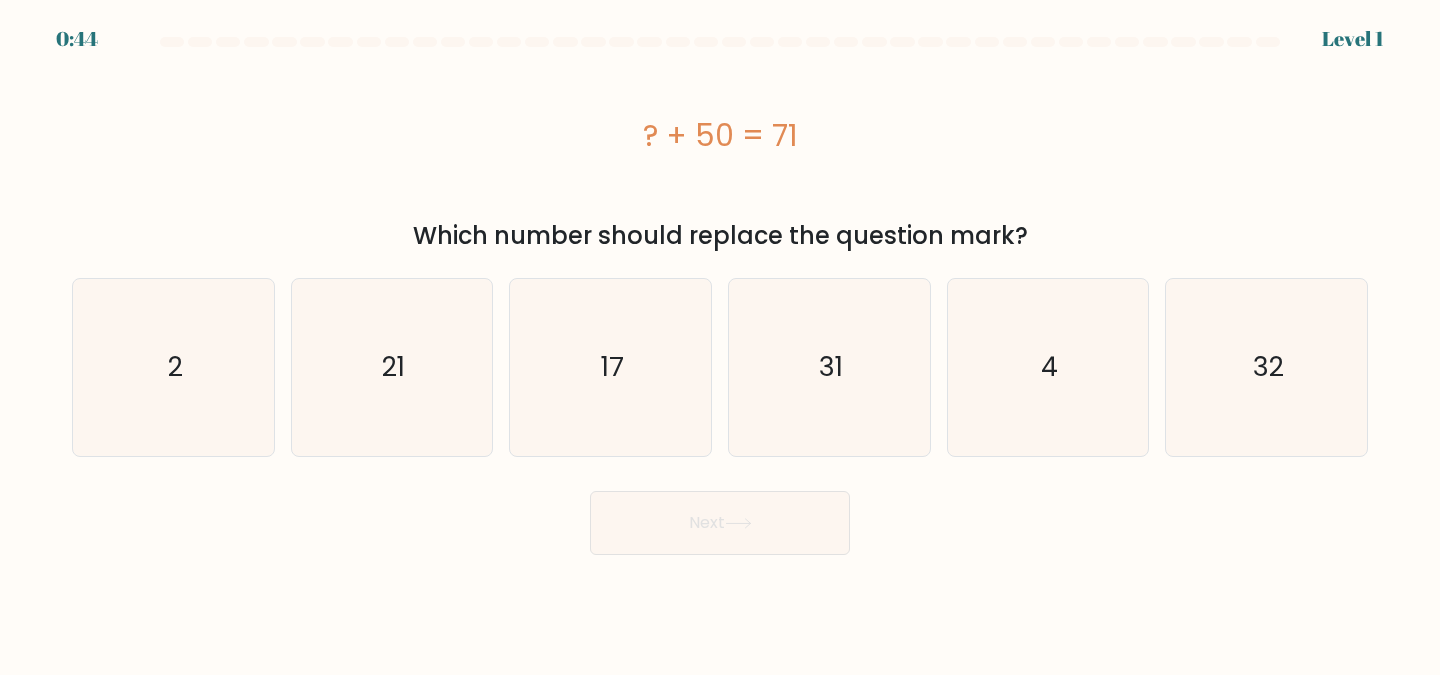 scroll, scrollTop: 0, scrollLeft: 0, axis: both 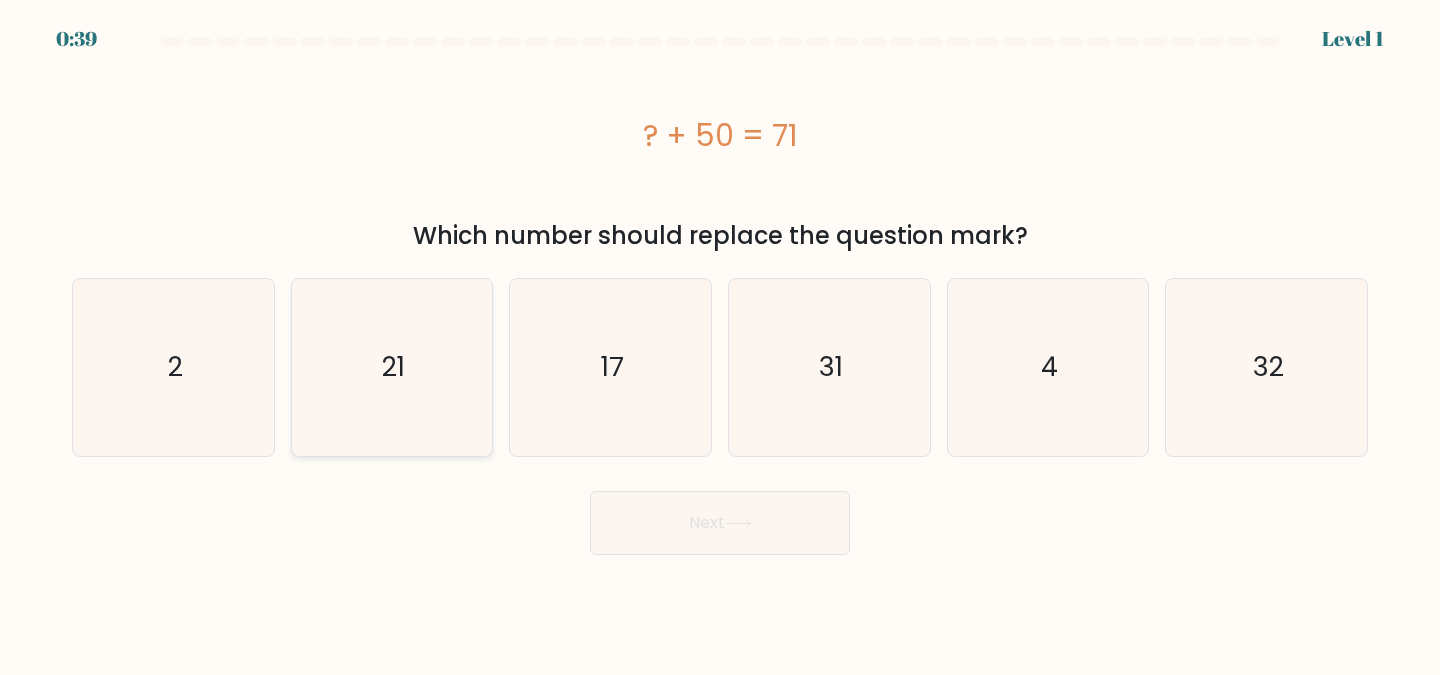 click on "21" 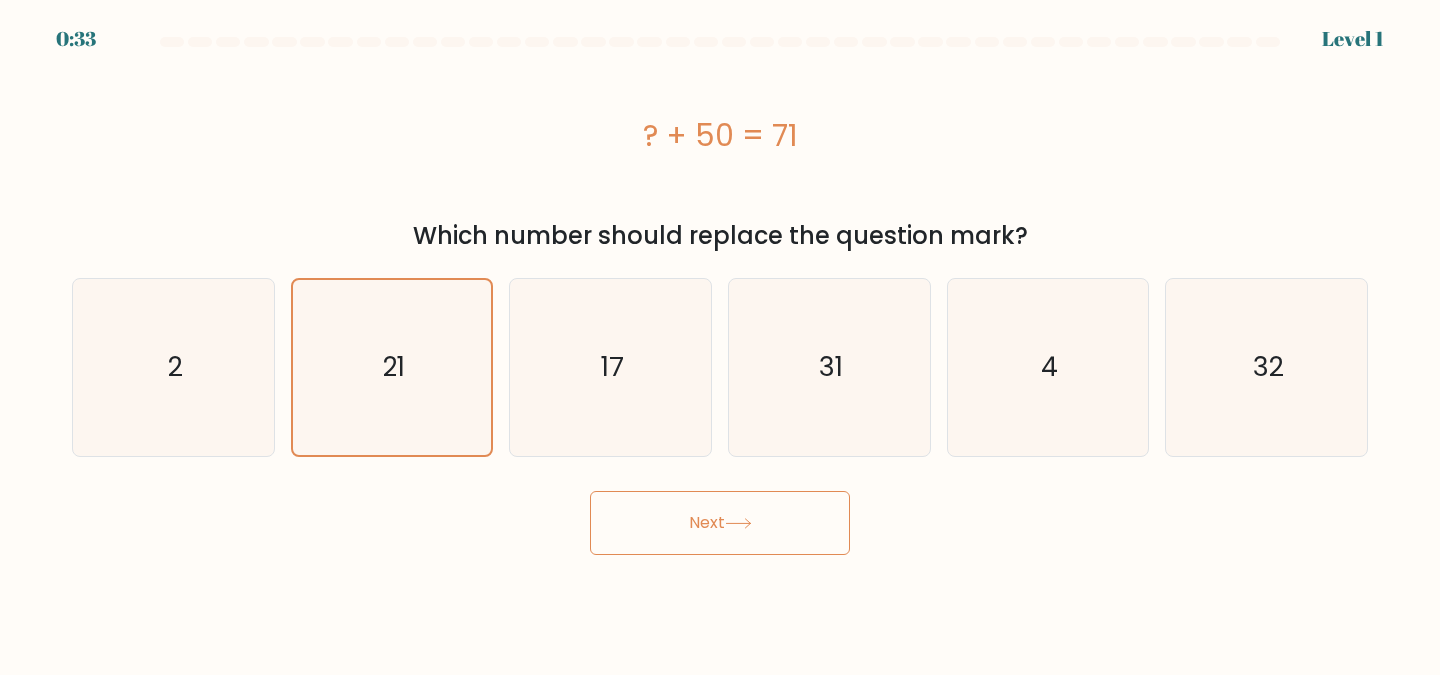click on "Next" at bounding box center (720, 523) 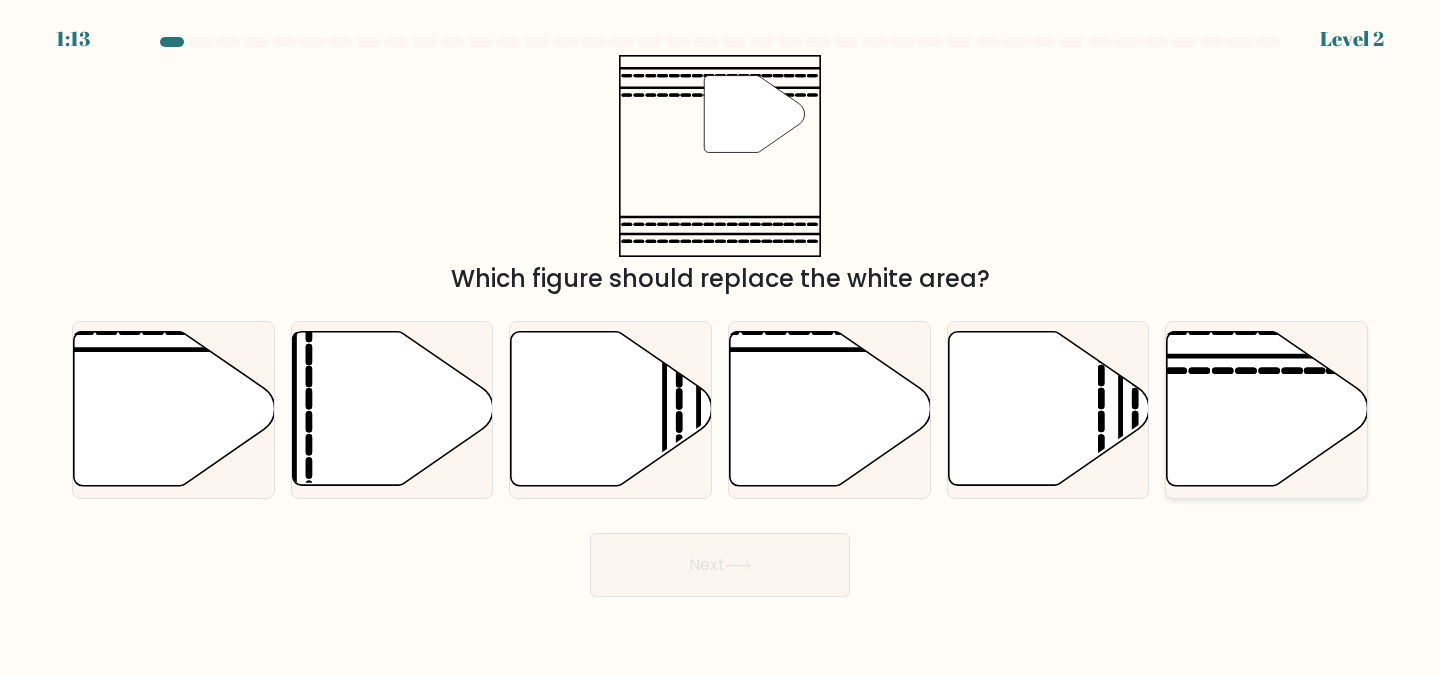 click 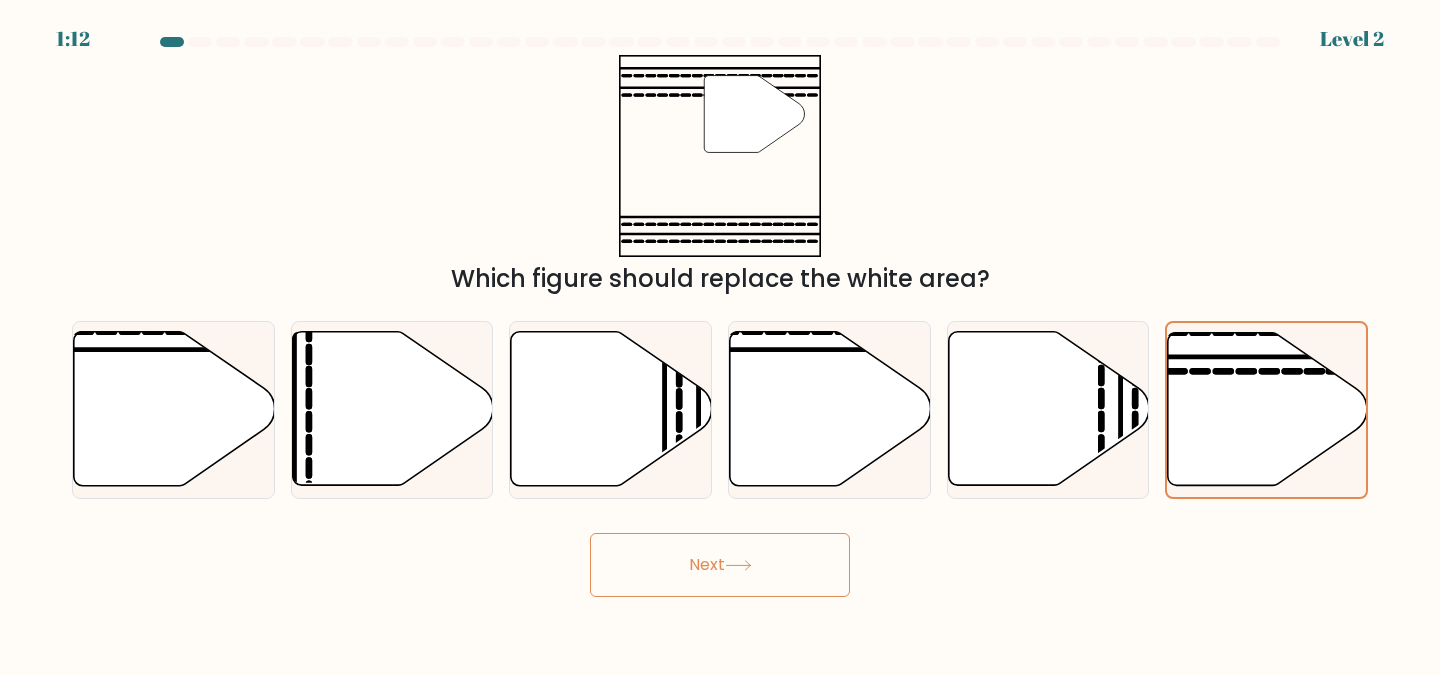 click on "Next" at bounding box center [720, 565] 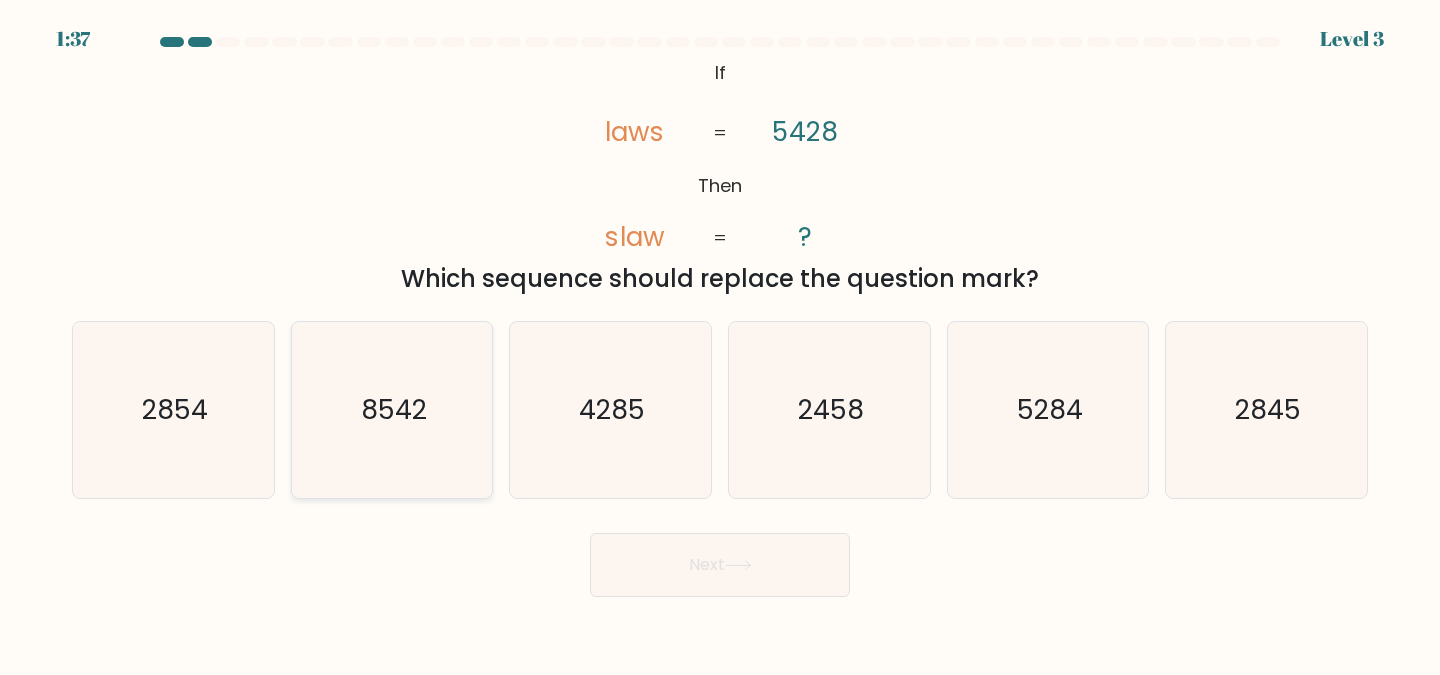 click on "8542" 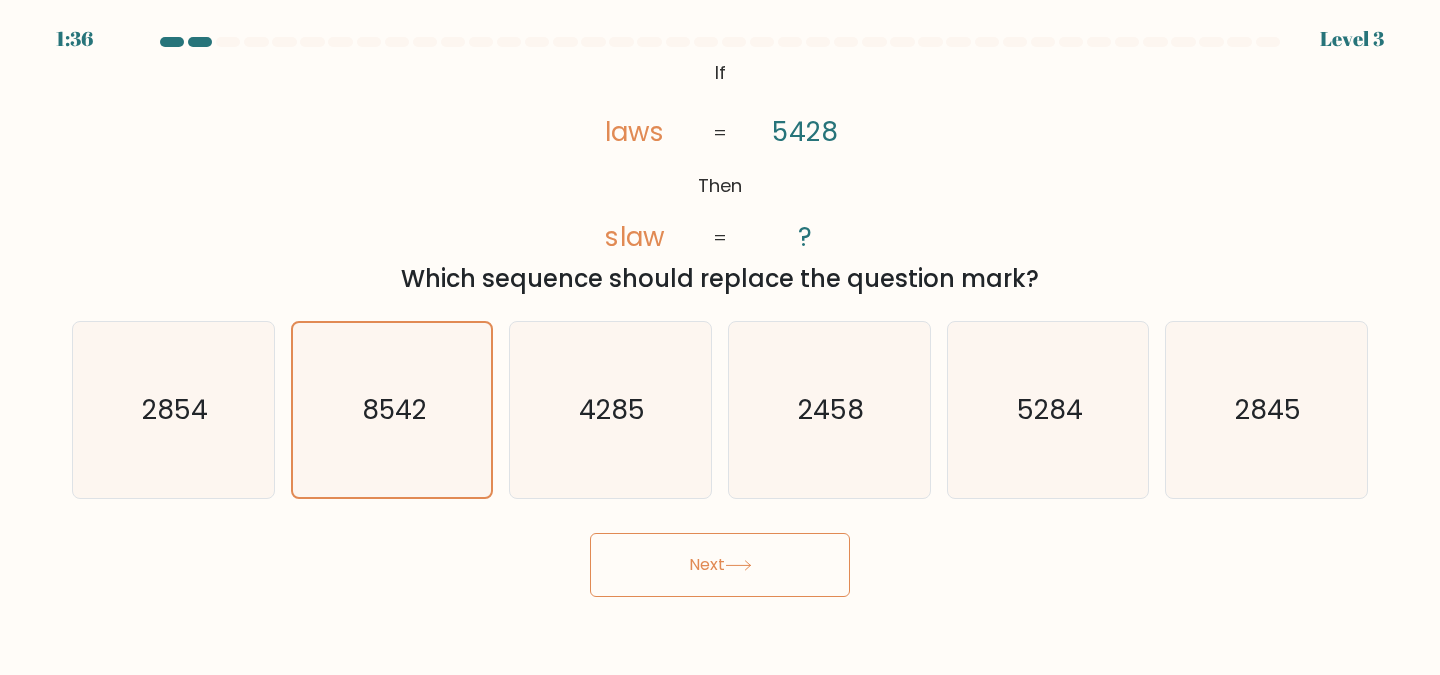click on "Next" at bounding box center (720, 565) 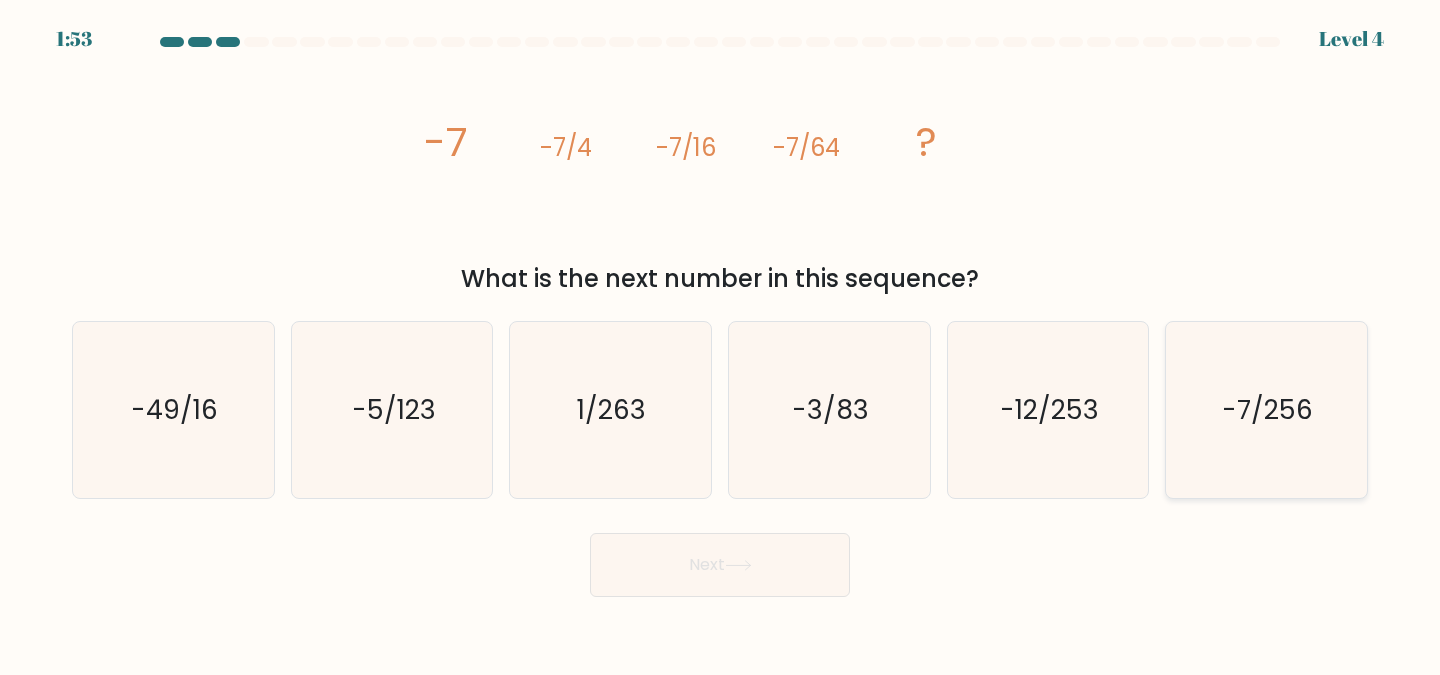 click on "-7/256" 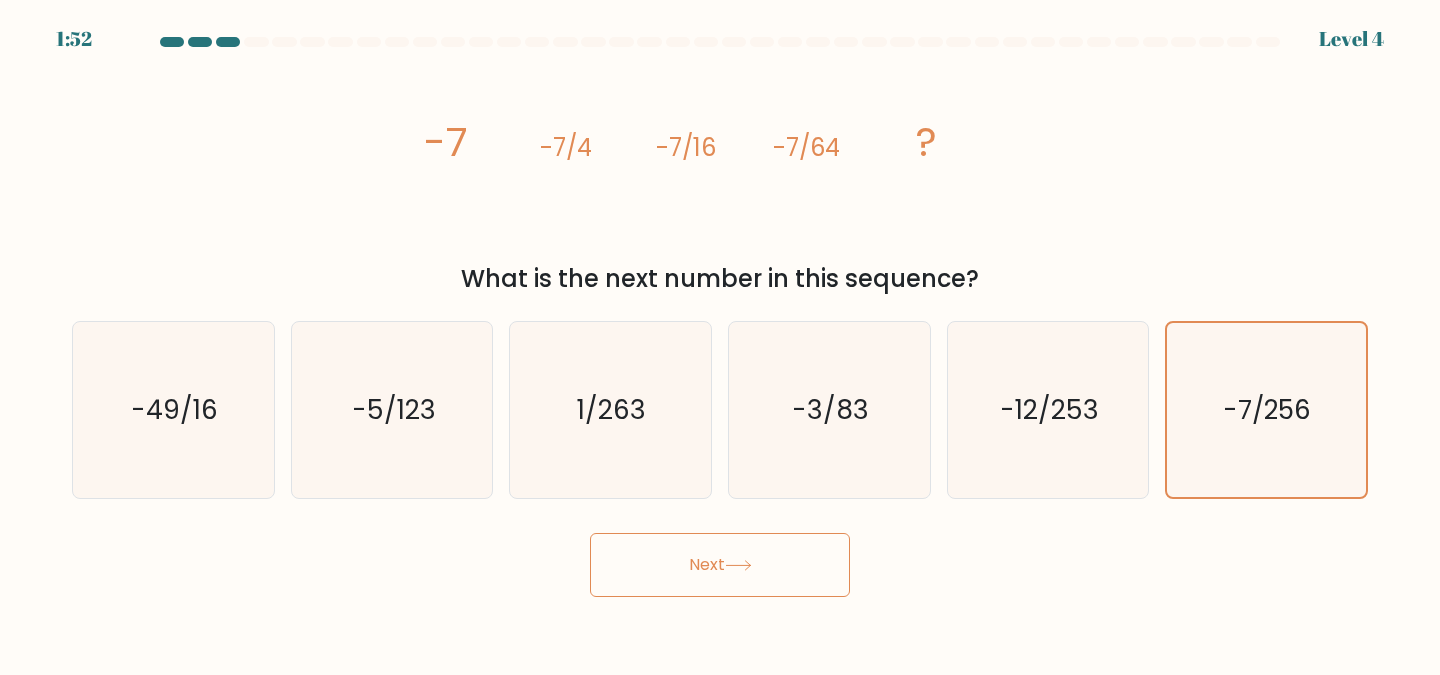 click on "Next" at bounding box center [720, 565] 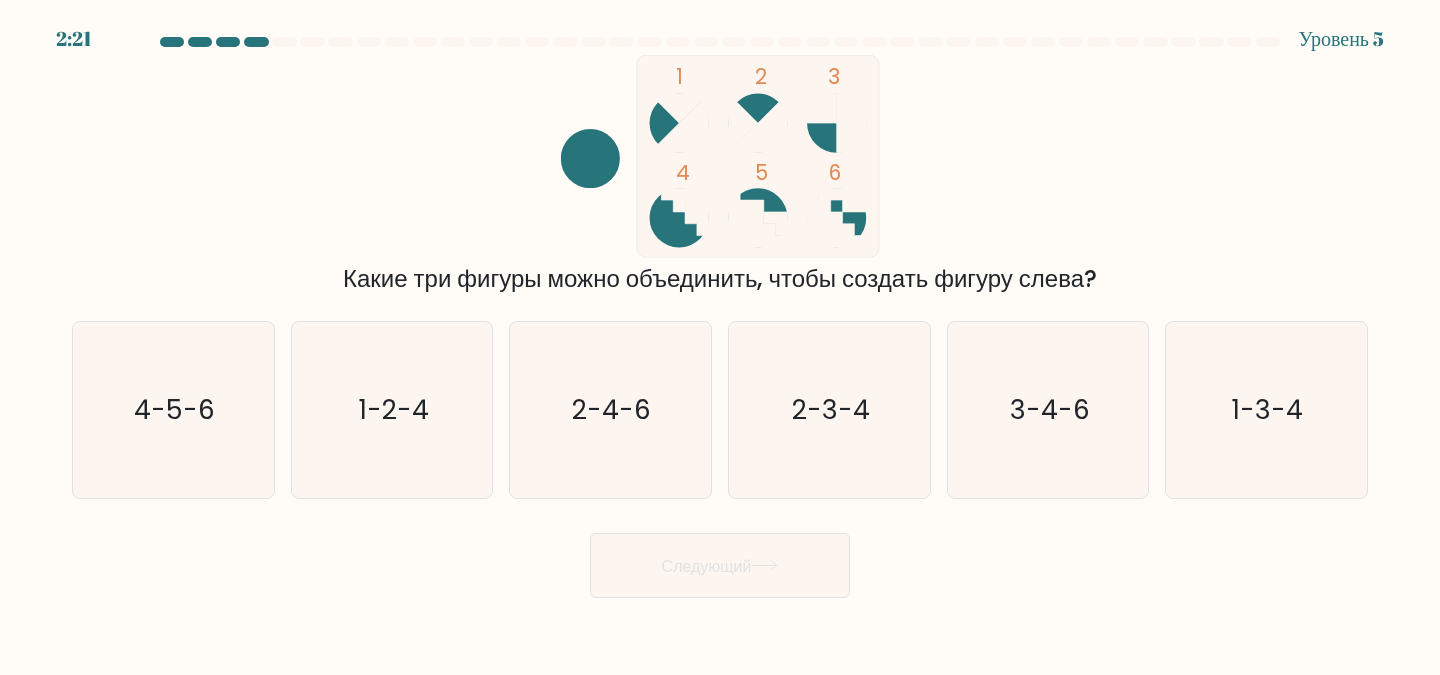 click on "1
2
3
4
5
6
Какие три фигуры можно объединить, чтобы создать фигуру слева?" at bounding box center [720, 176] 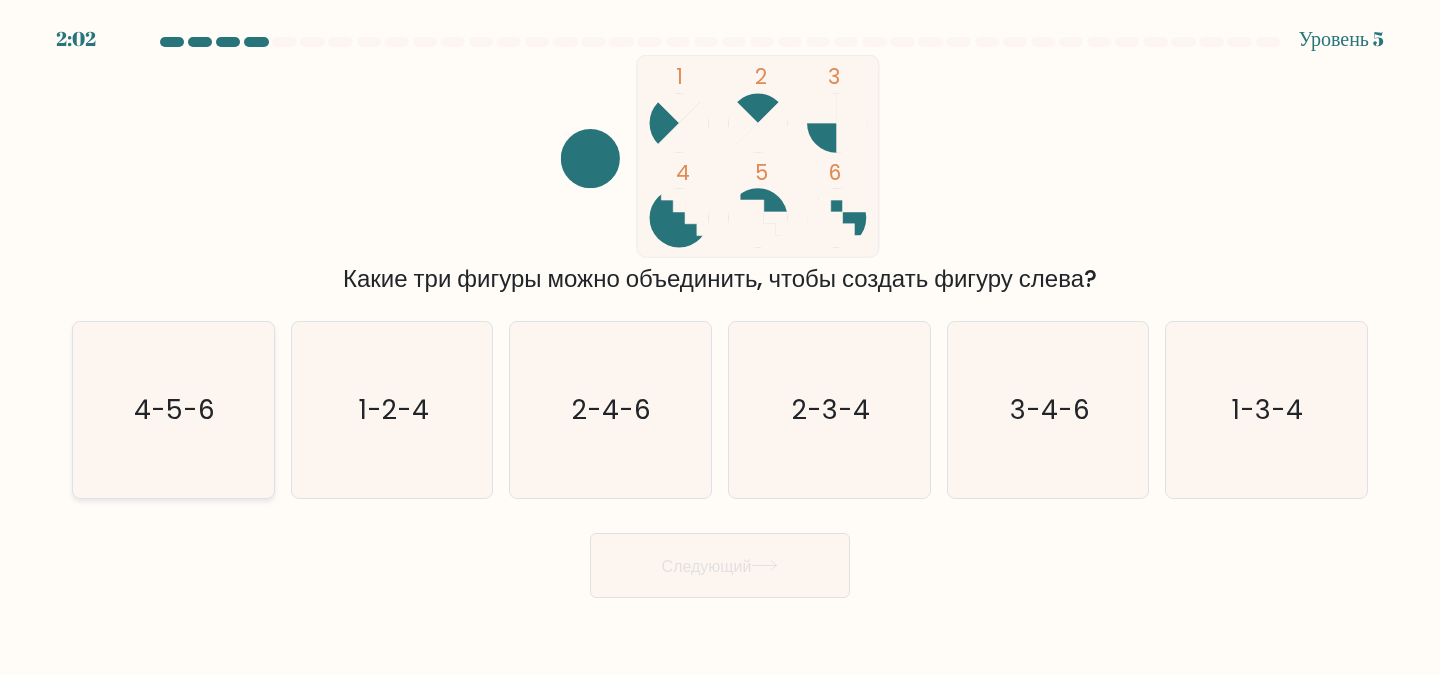 click on "4-5-6" 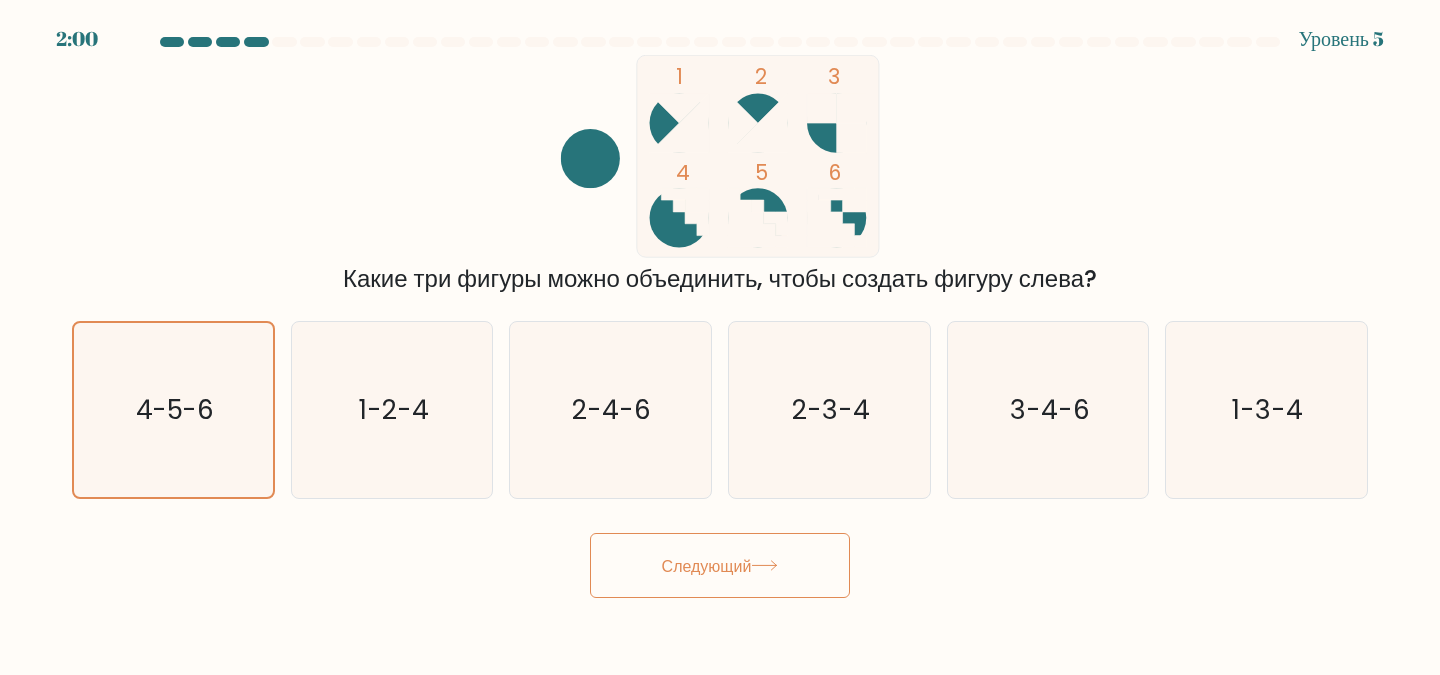 click on "Следующий" at bounding box center (720, 565) 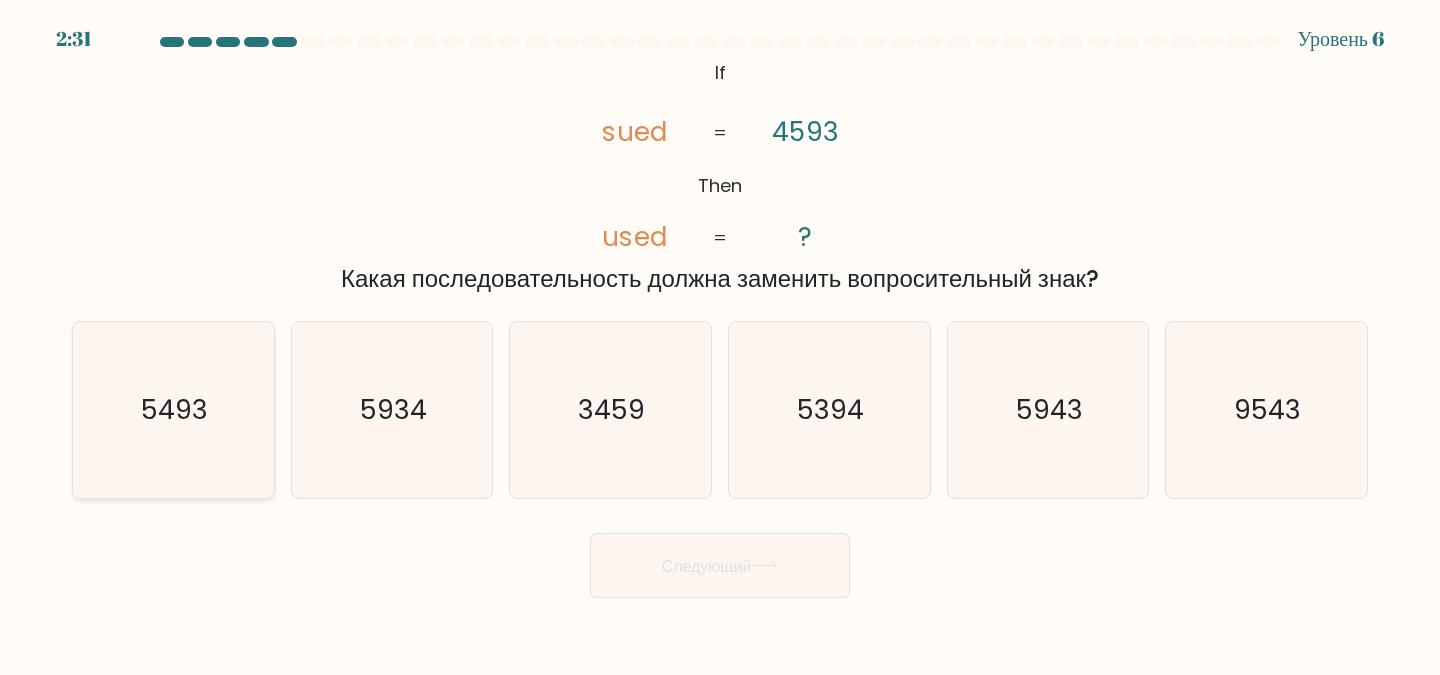 click on "5493" 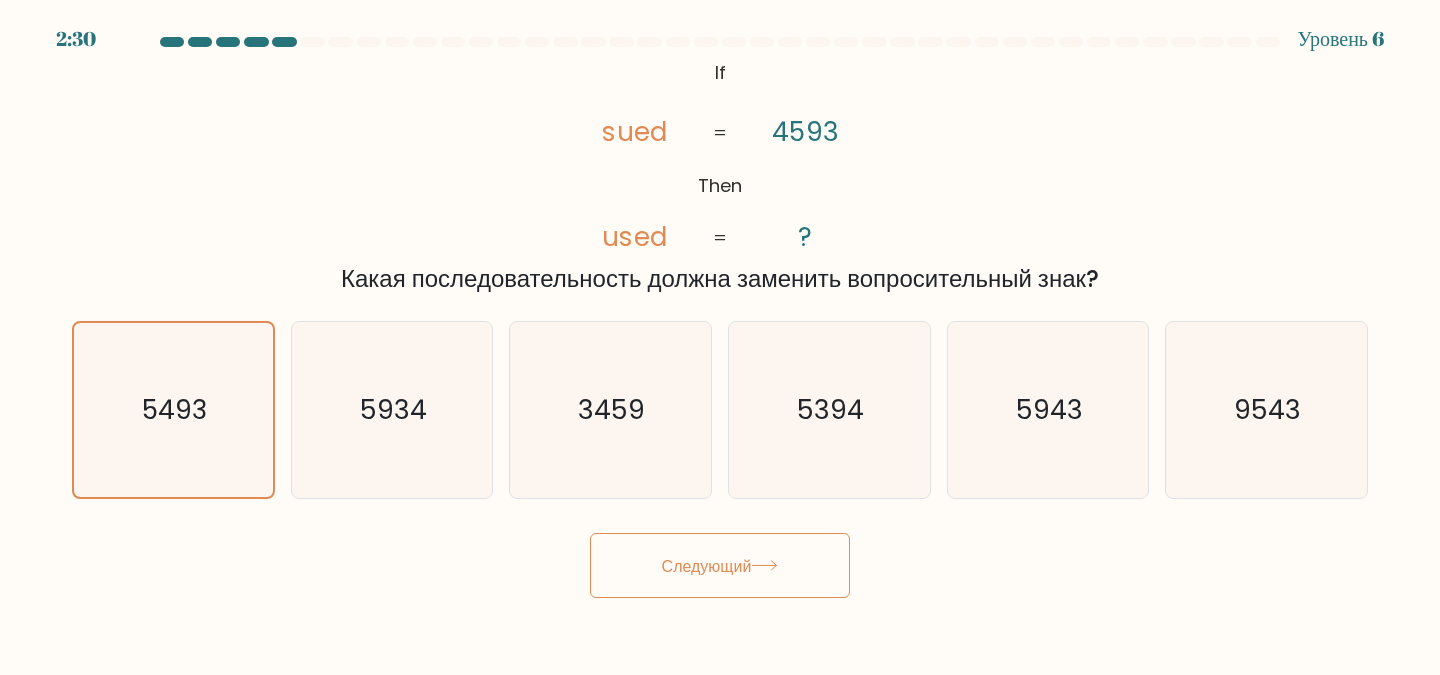 click on "Следующий" at bounding box center [707, 565] 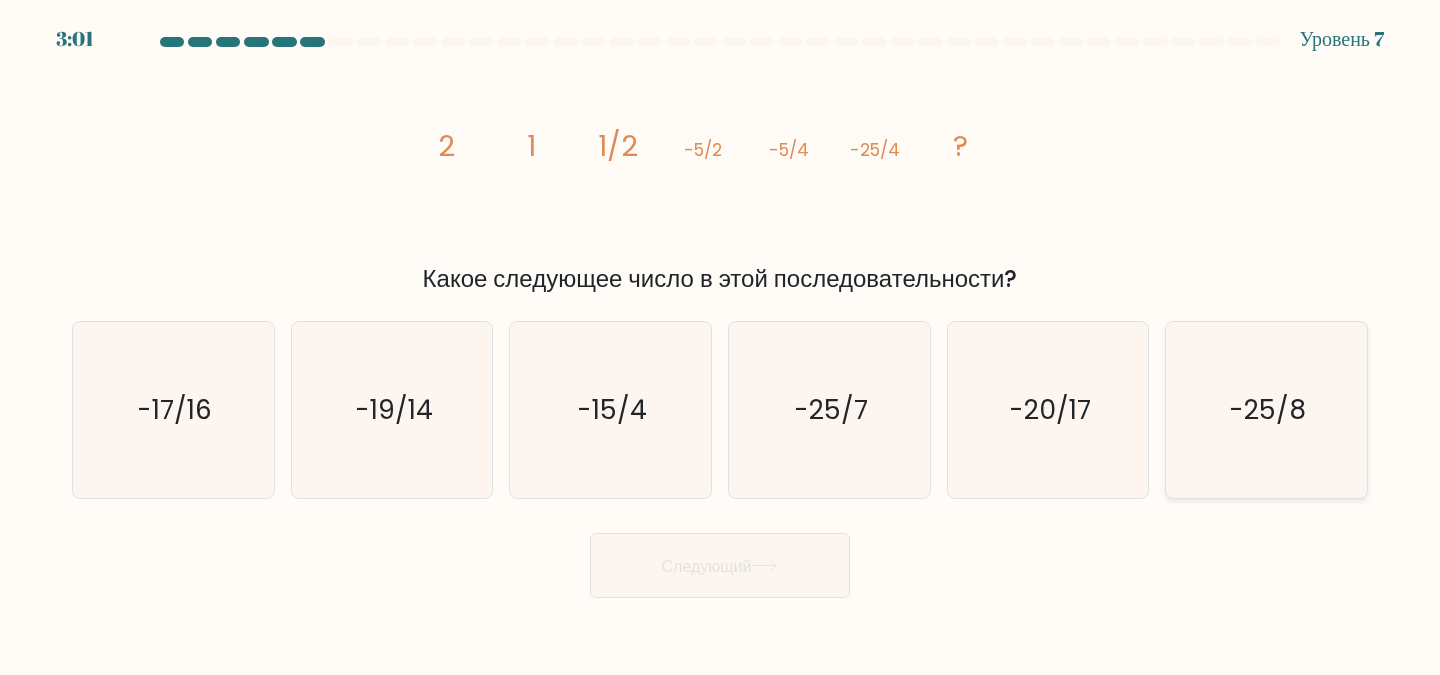 click on "-25/8" 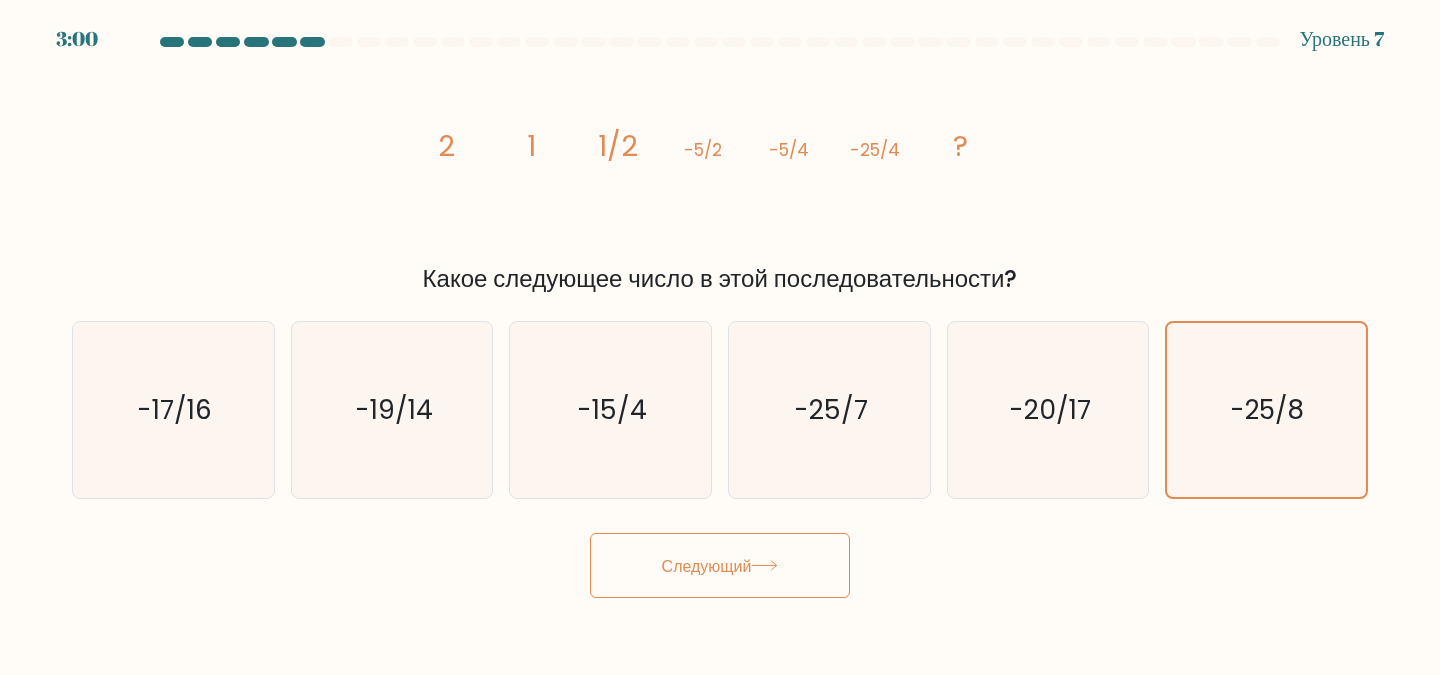 click on "Следующий" at bounding box center (720, 565) 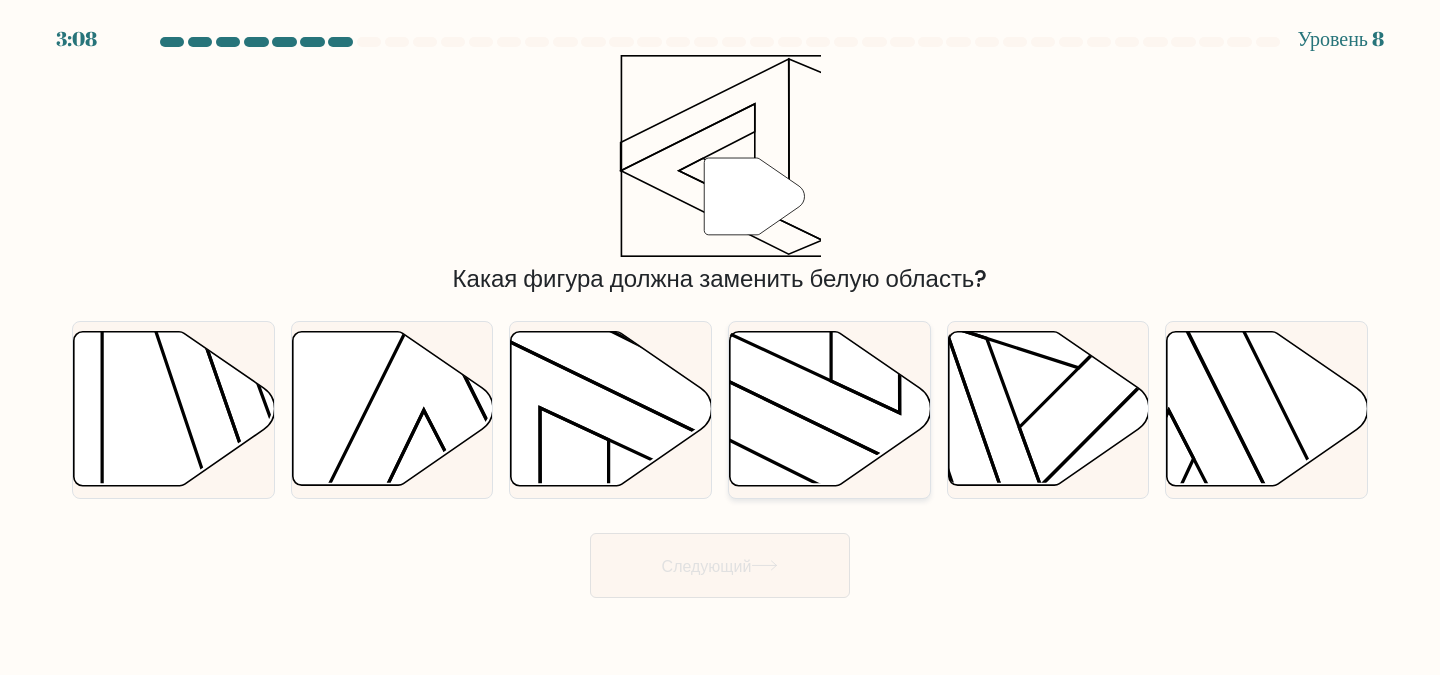 click 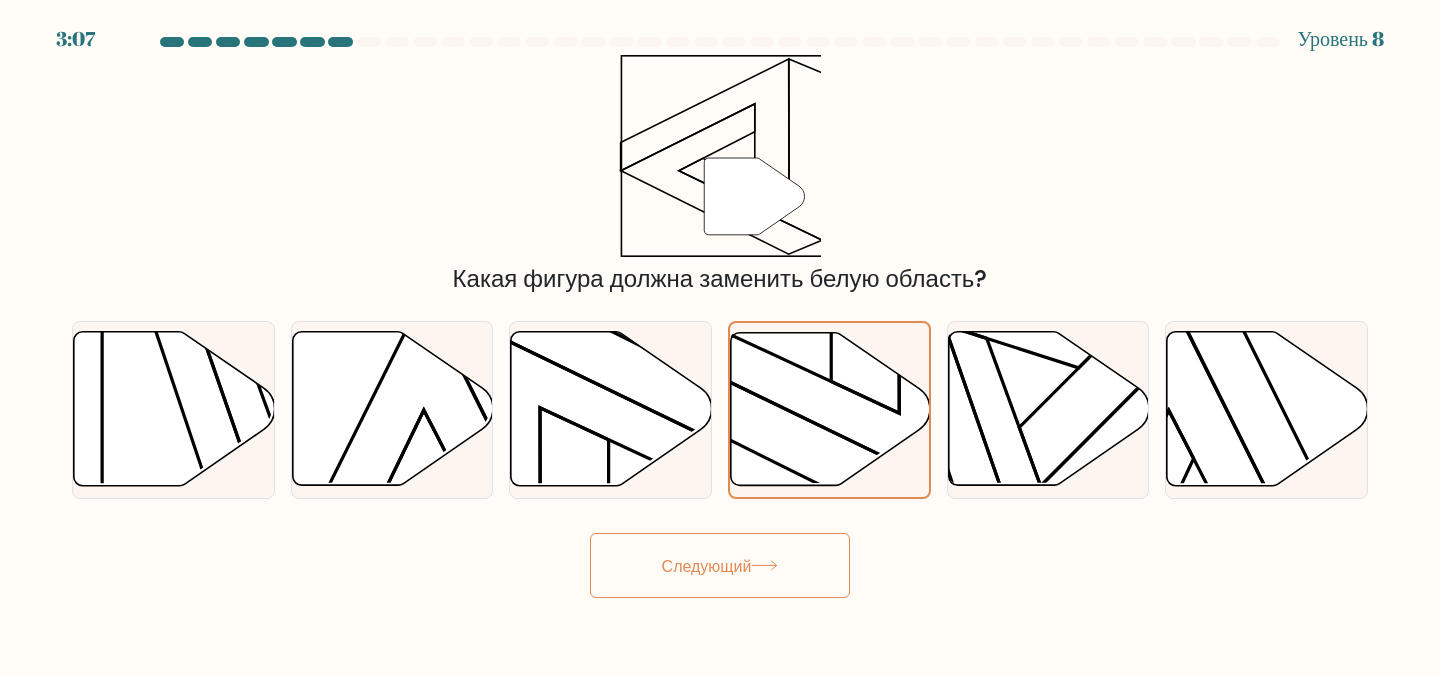 click on "Следующий" at bounding box center (720, 565) 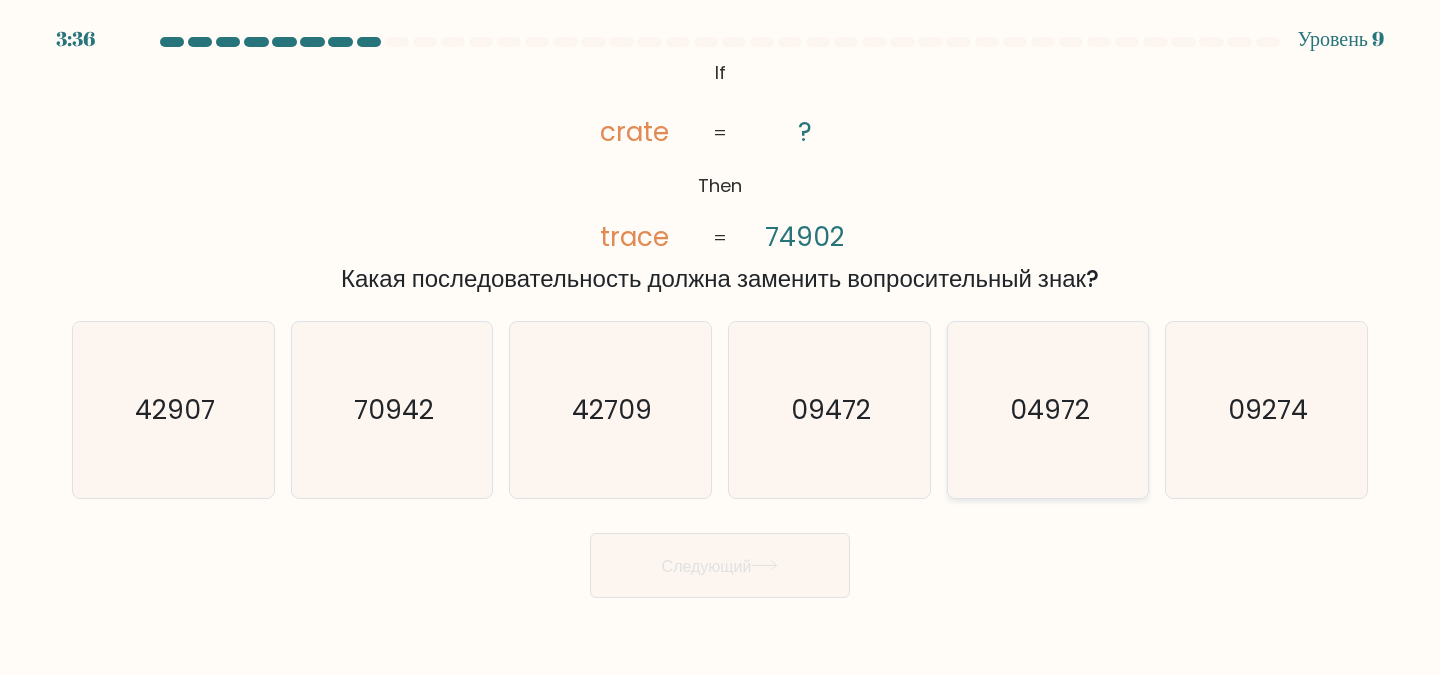 click on "04972" 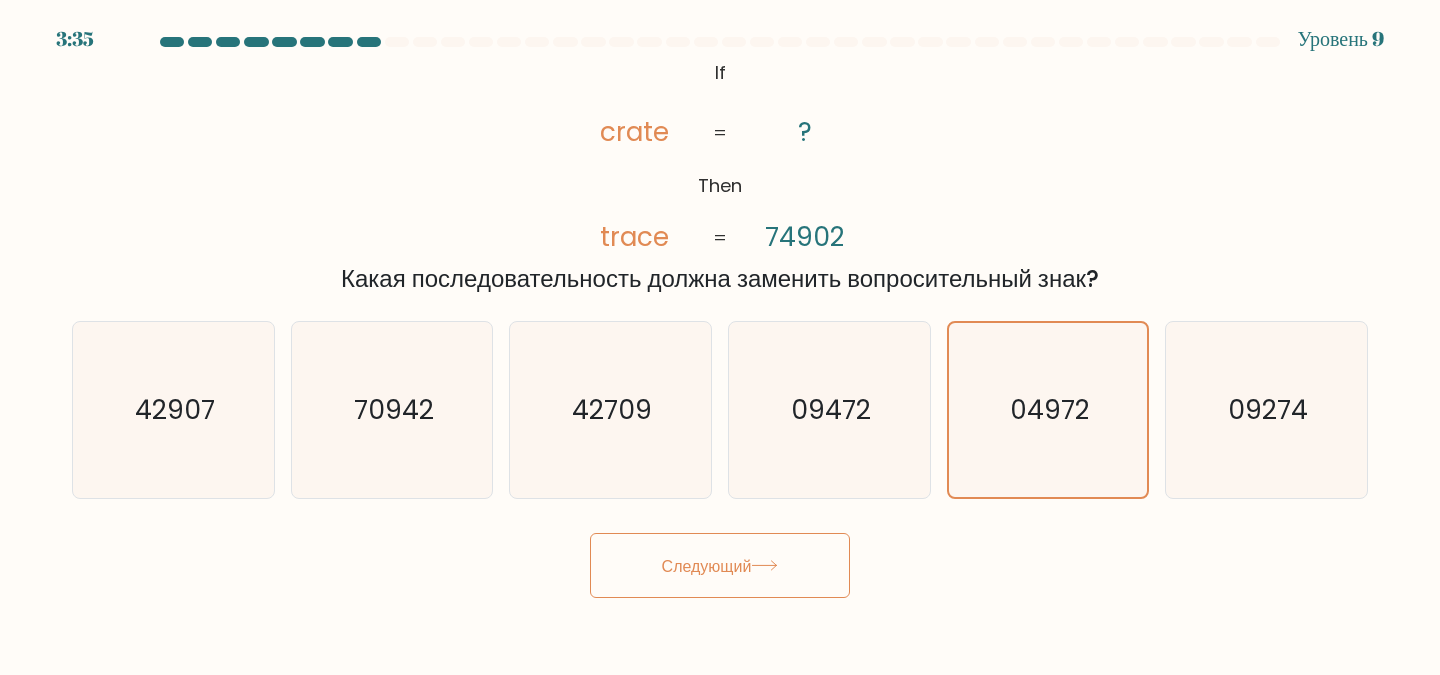 click on "Следующий" at bounding box center (720, 565) 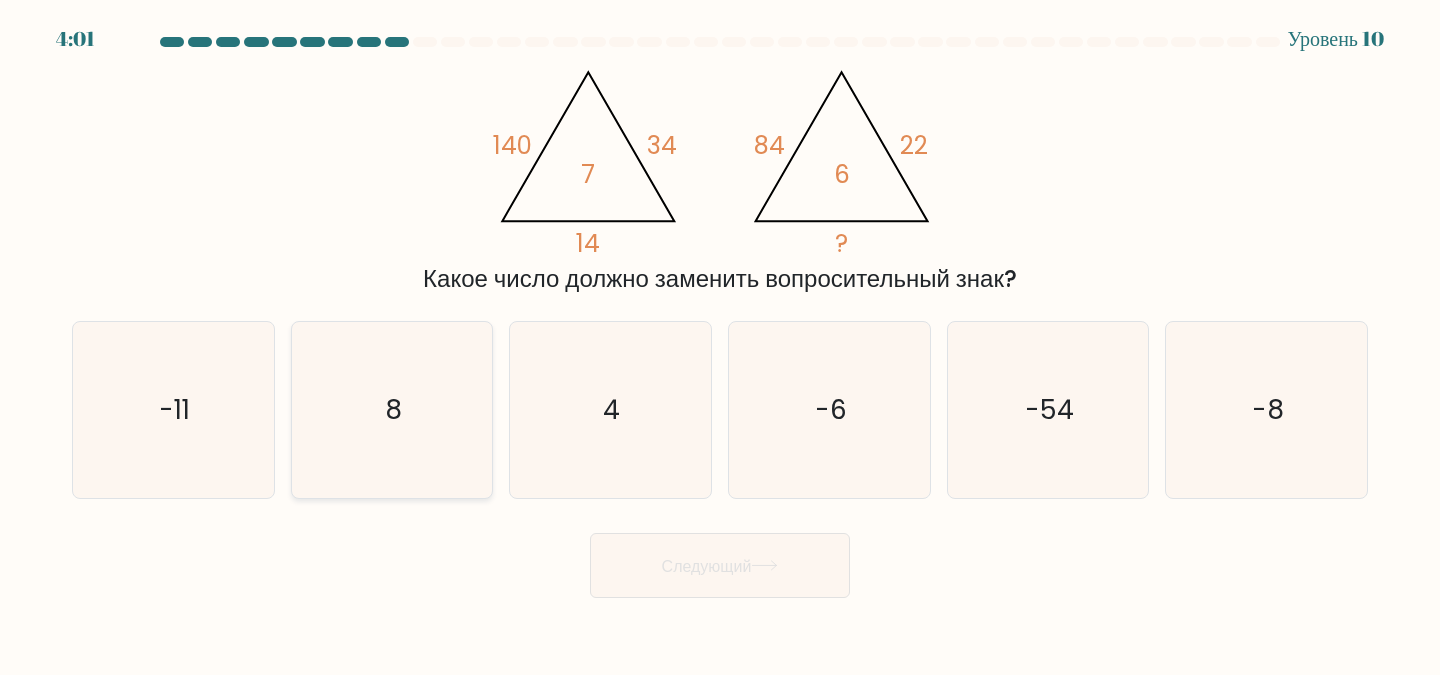 click on "8" 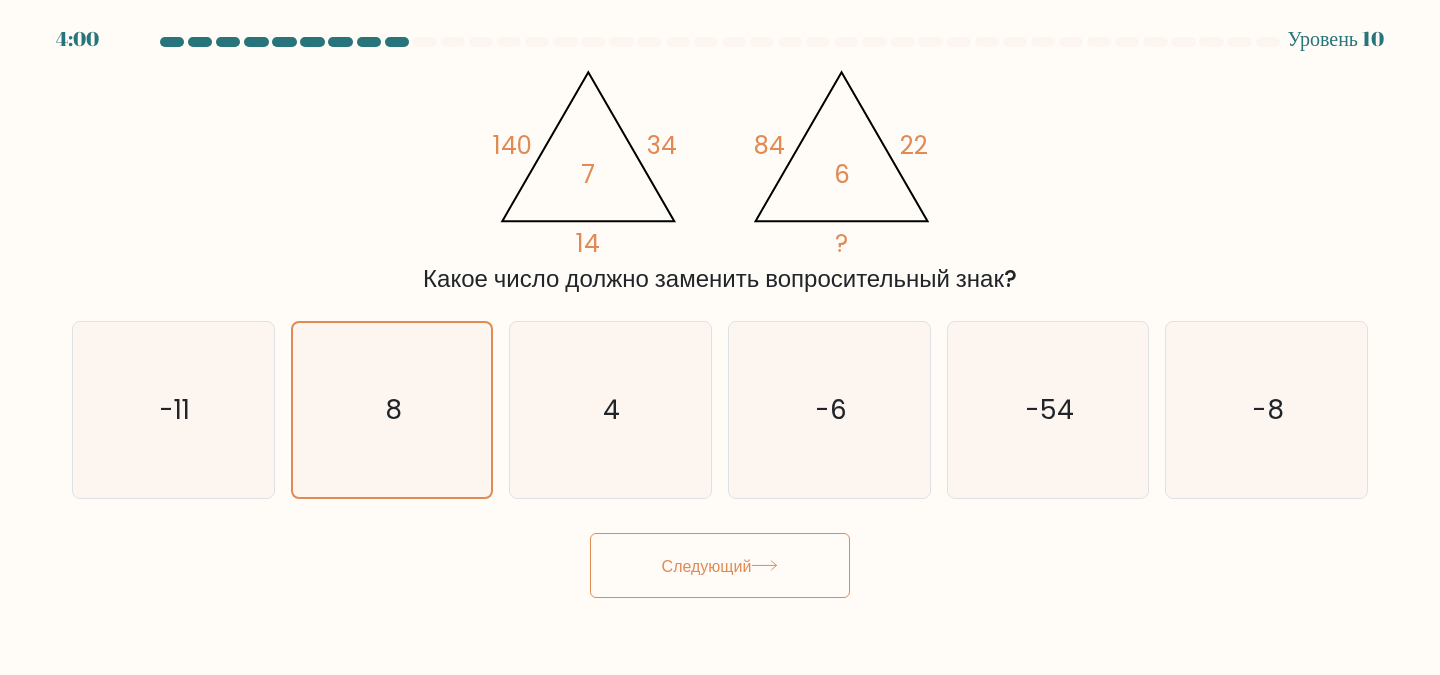 click on "Следующий" at bounding box center (720, 565) 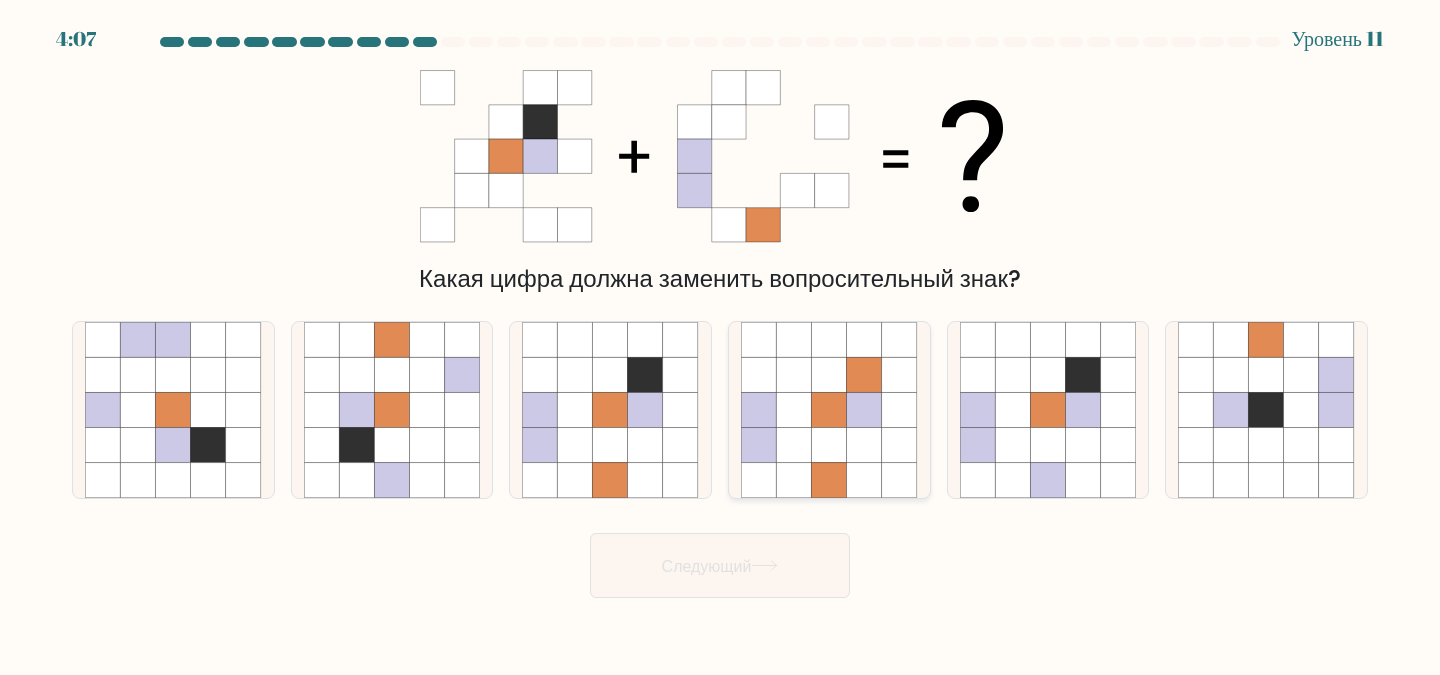 click 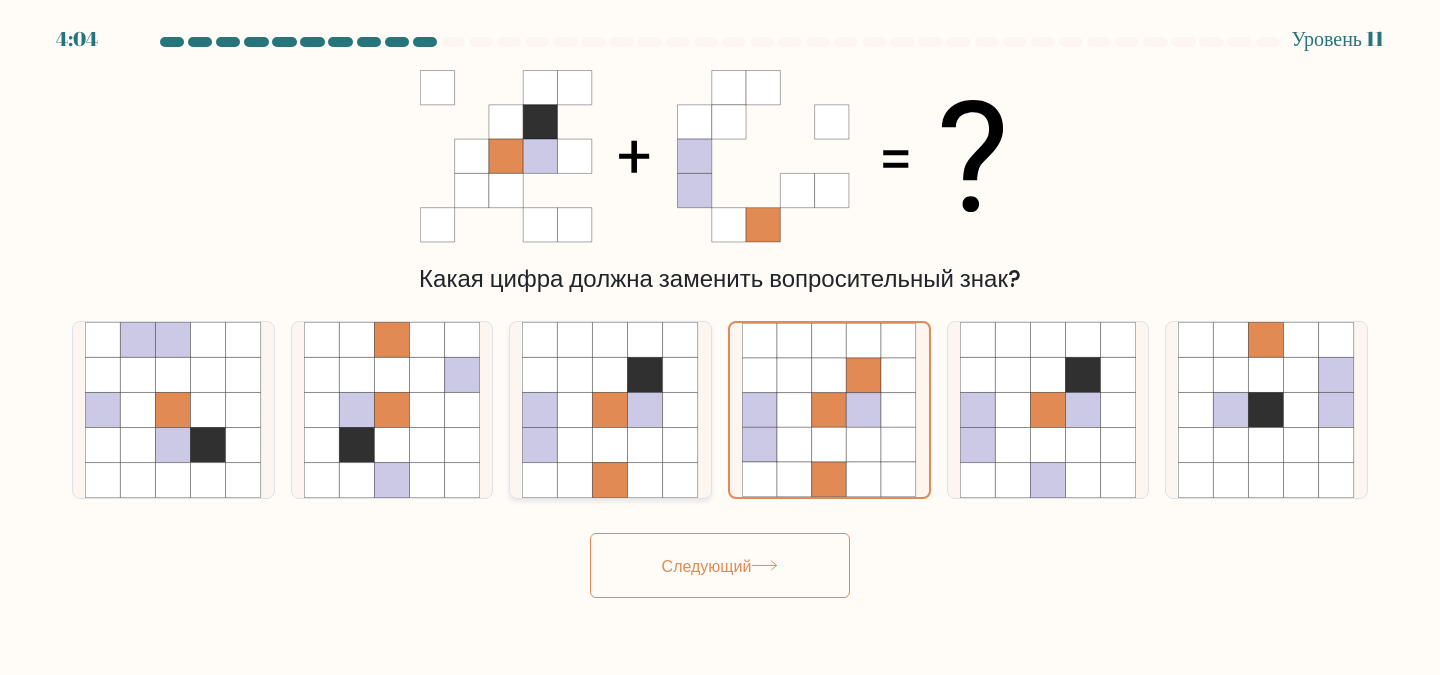 click 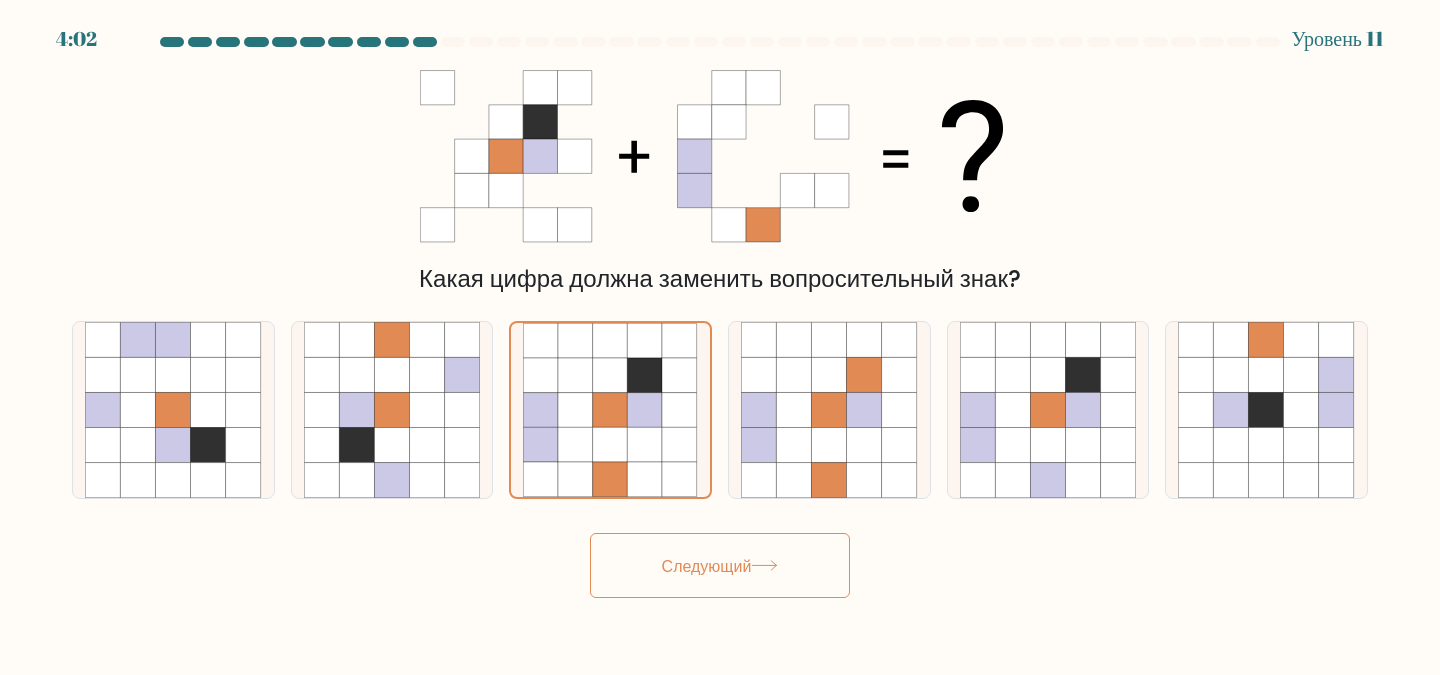 click on "Следующий" at bounding box center [707, 565] 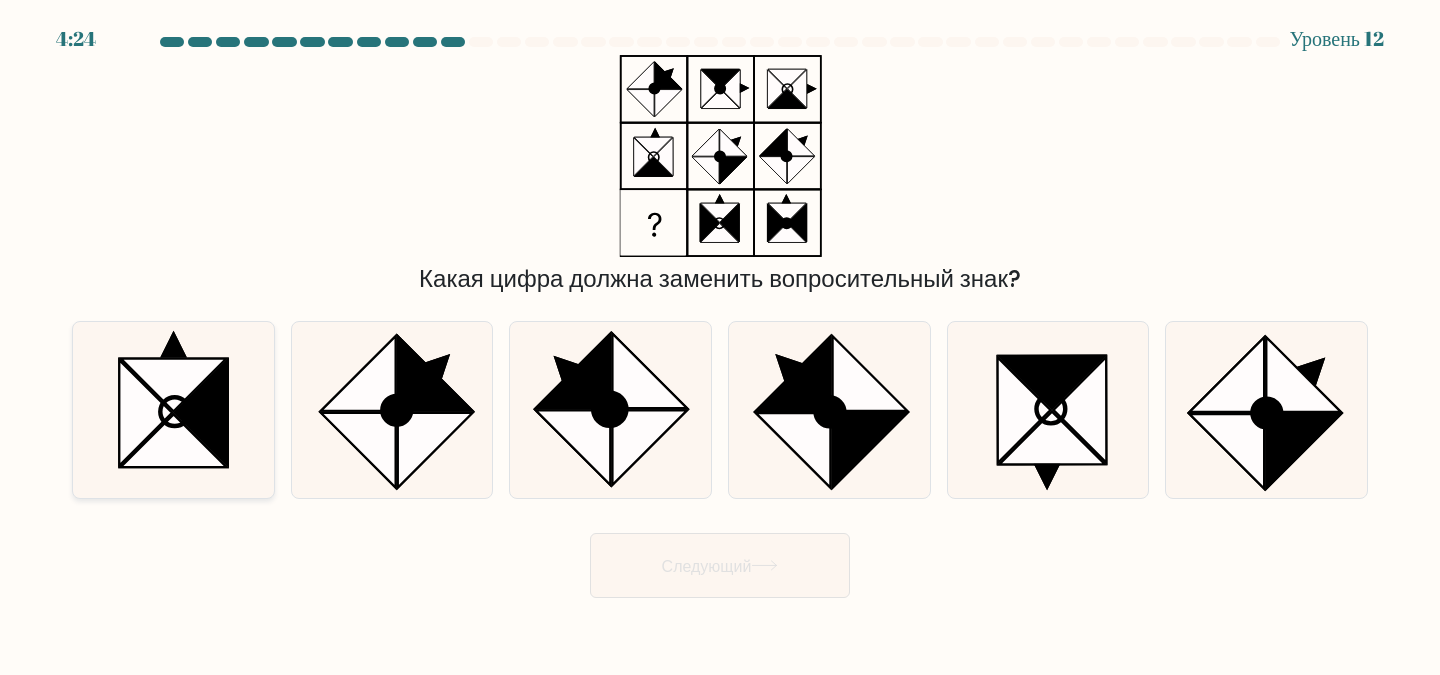 click 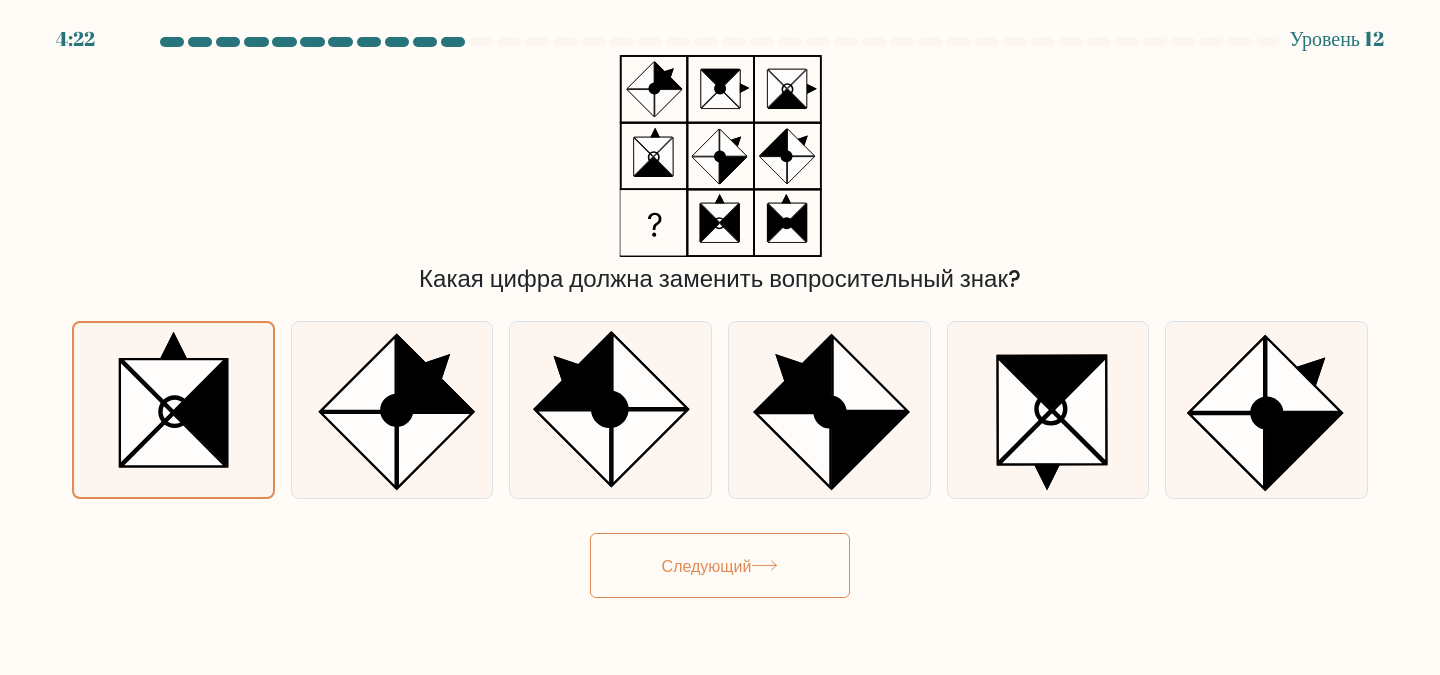 click on "Следующий" at bounding box center (720, 565) 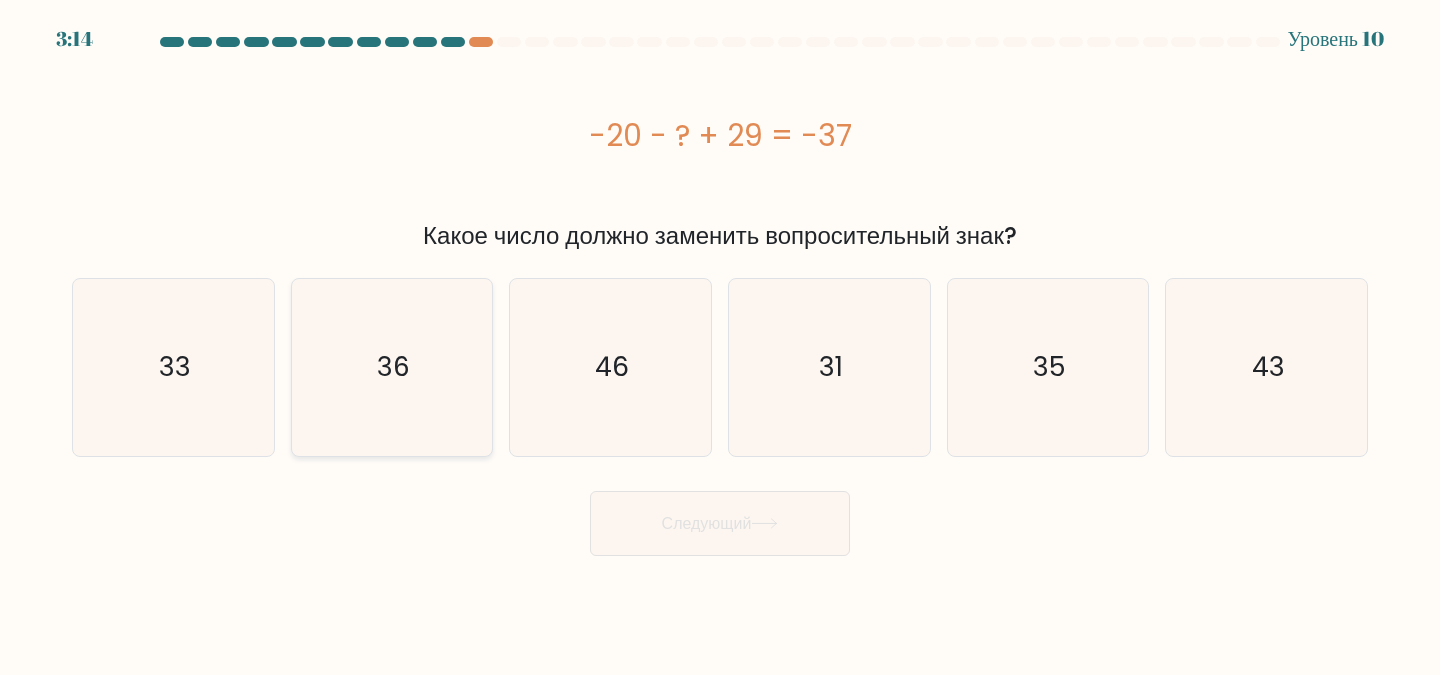 click on "36" 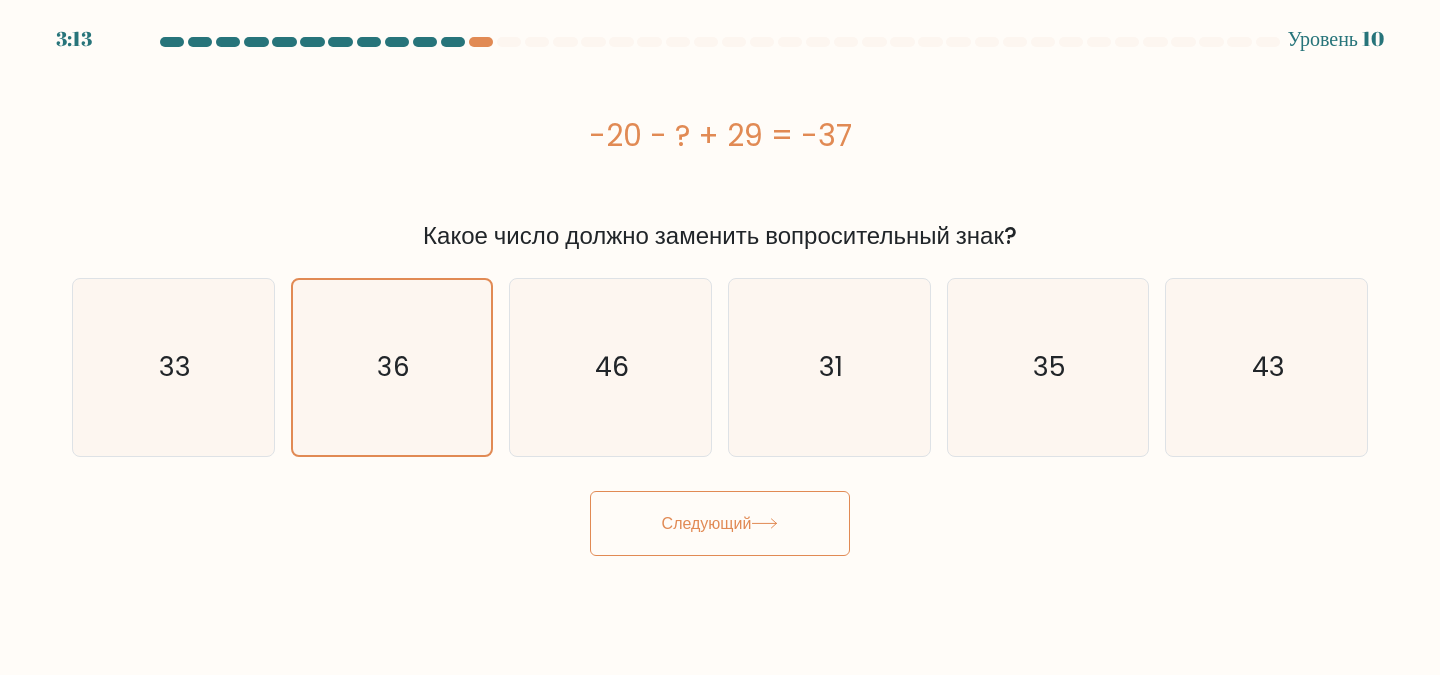 click on "Следующий" at bounding box center [707, 523] 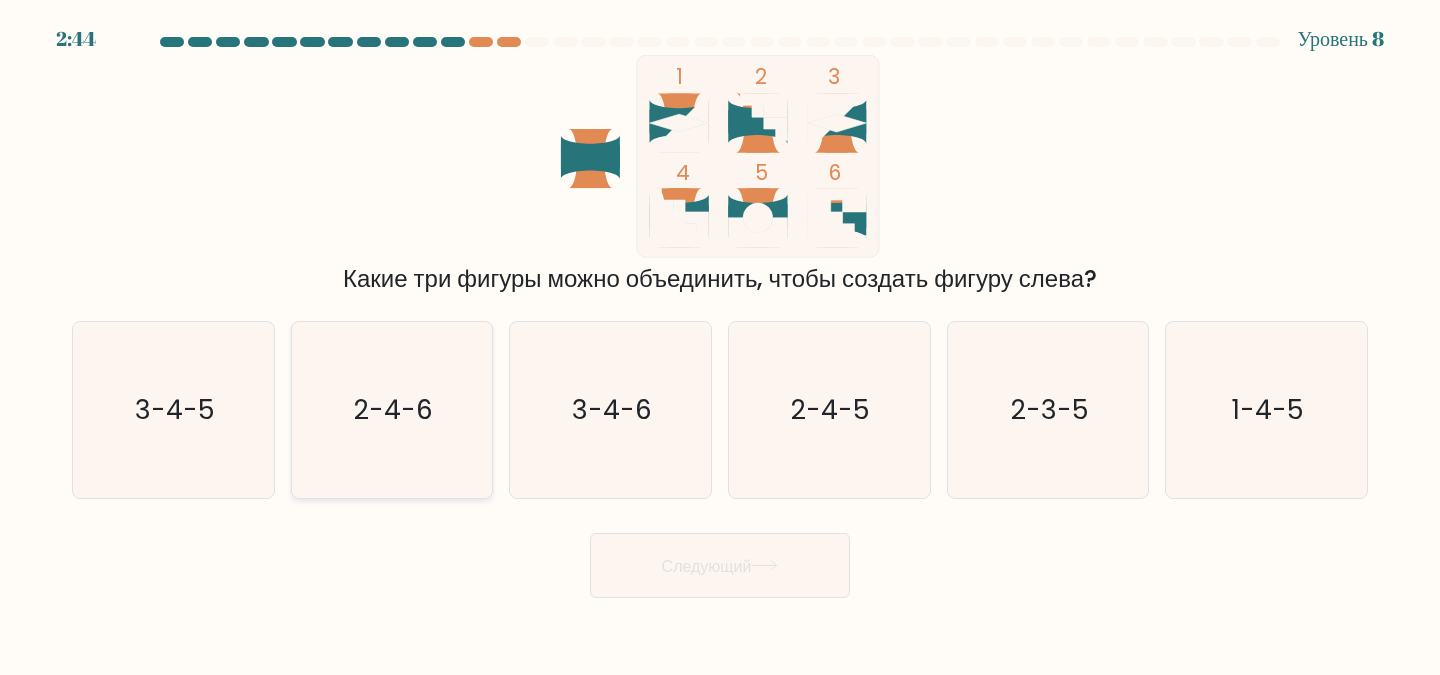 click on "2-4-6" 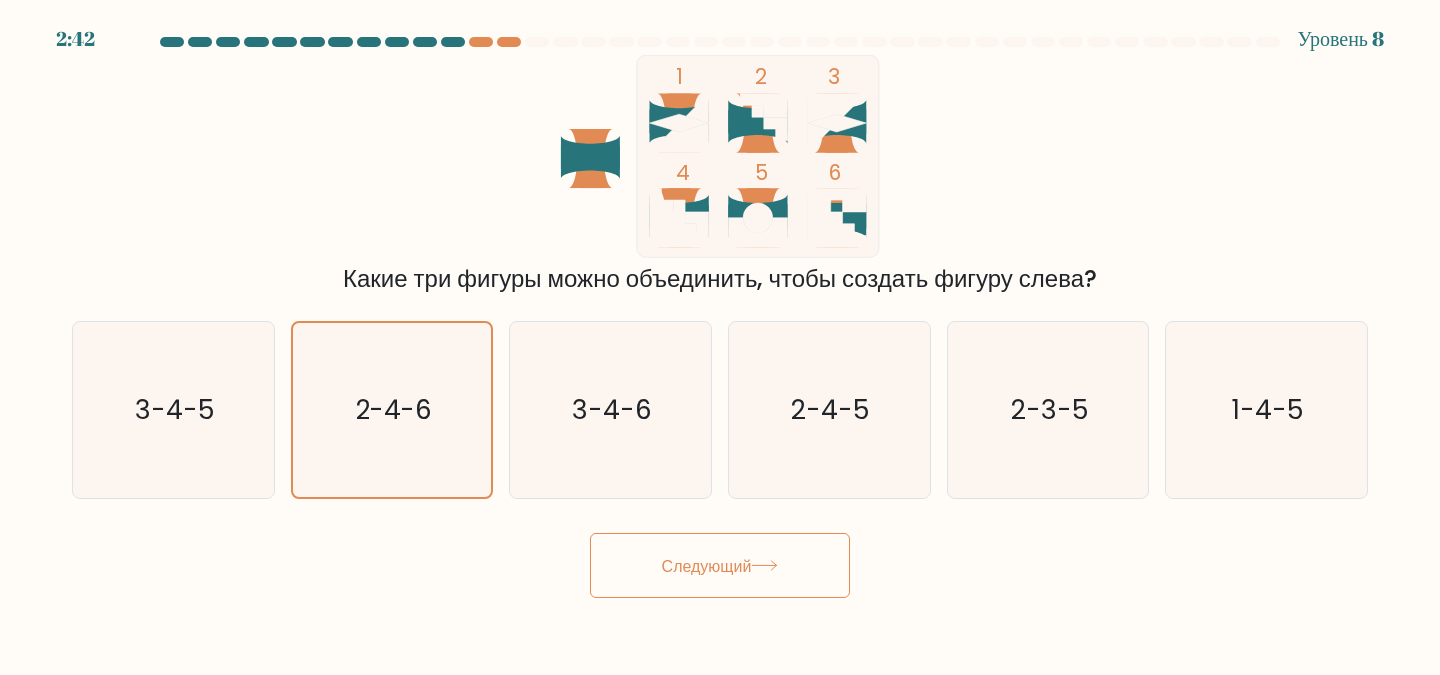 click on "Следующий" at bounding box center [707, 565] 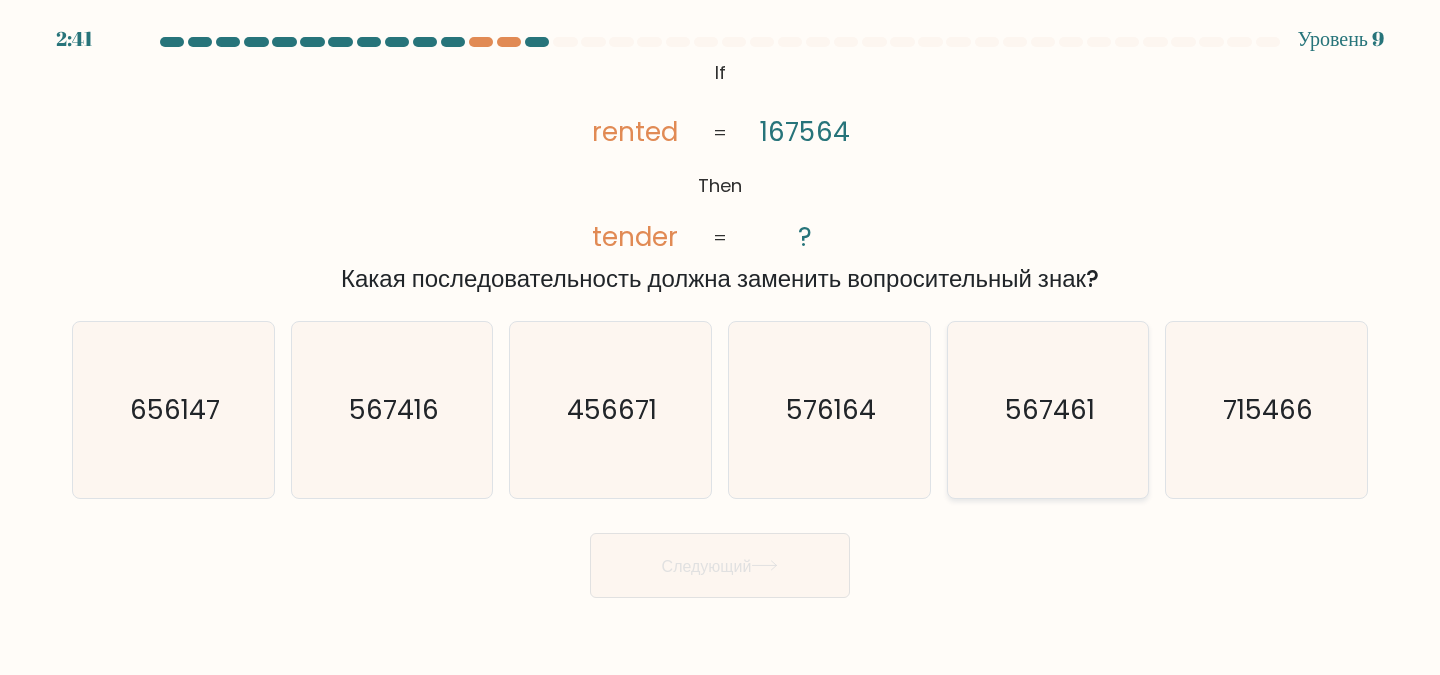 click on "567461" 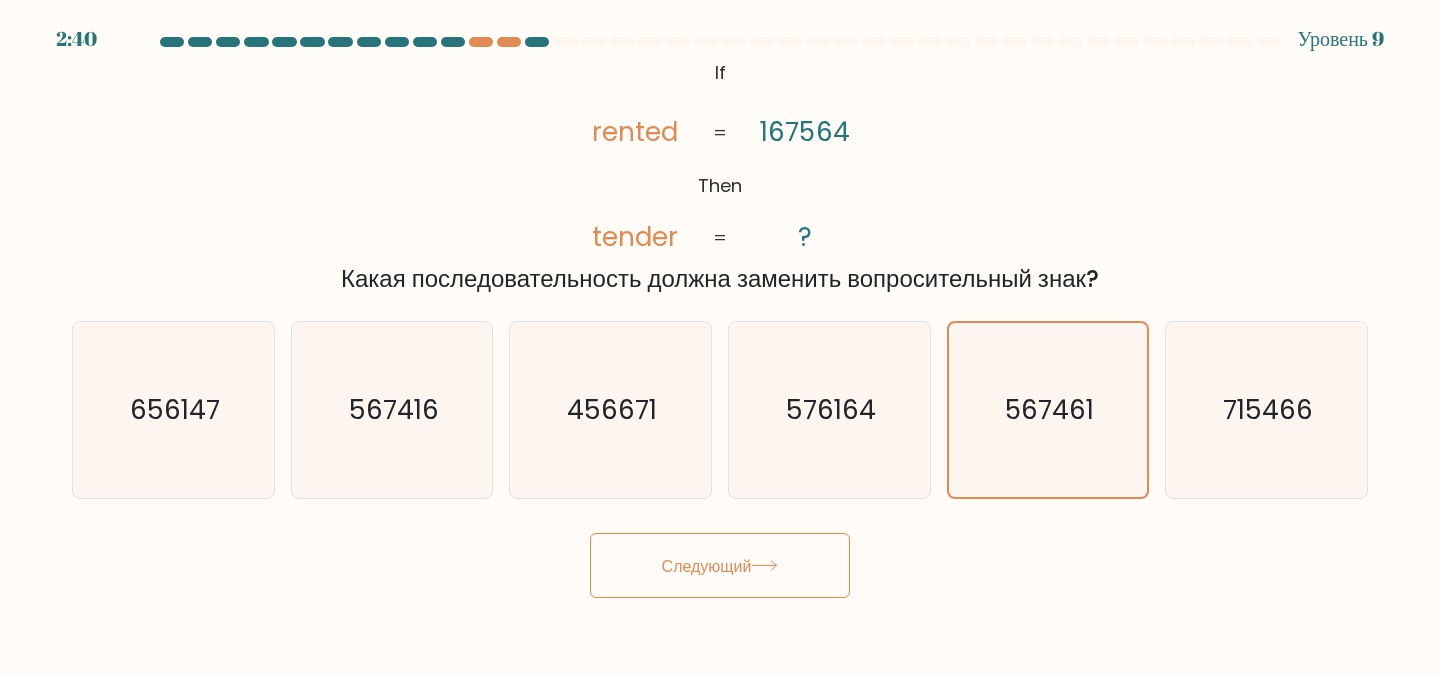 click on "Следующий" at bounding box center (707, 565) 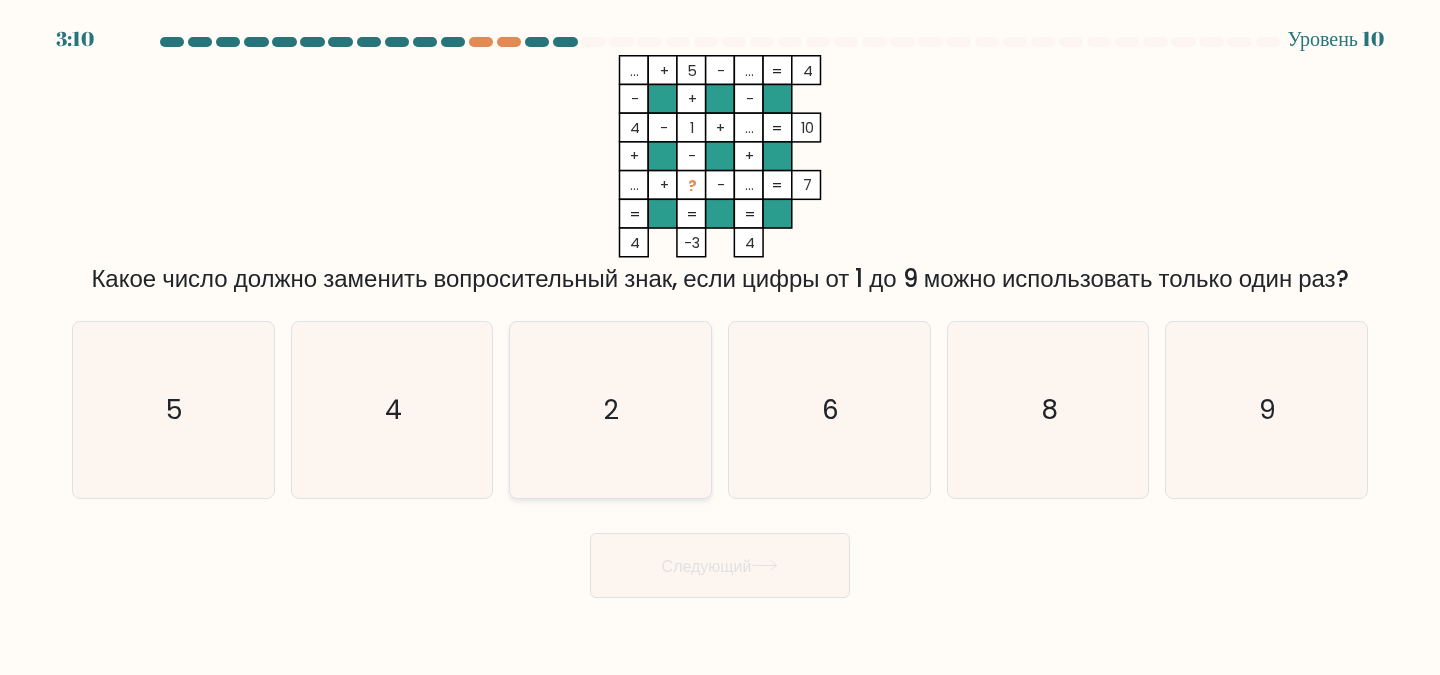 click on "2" 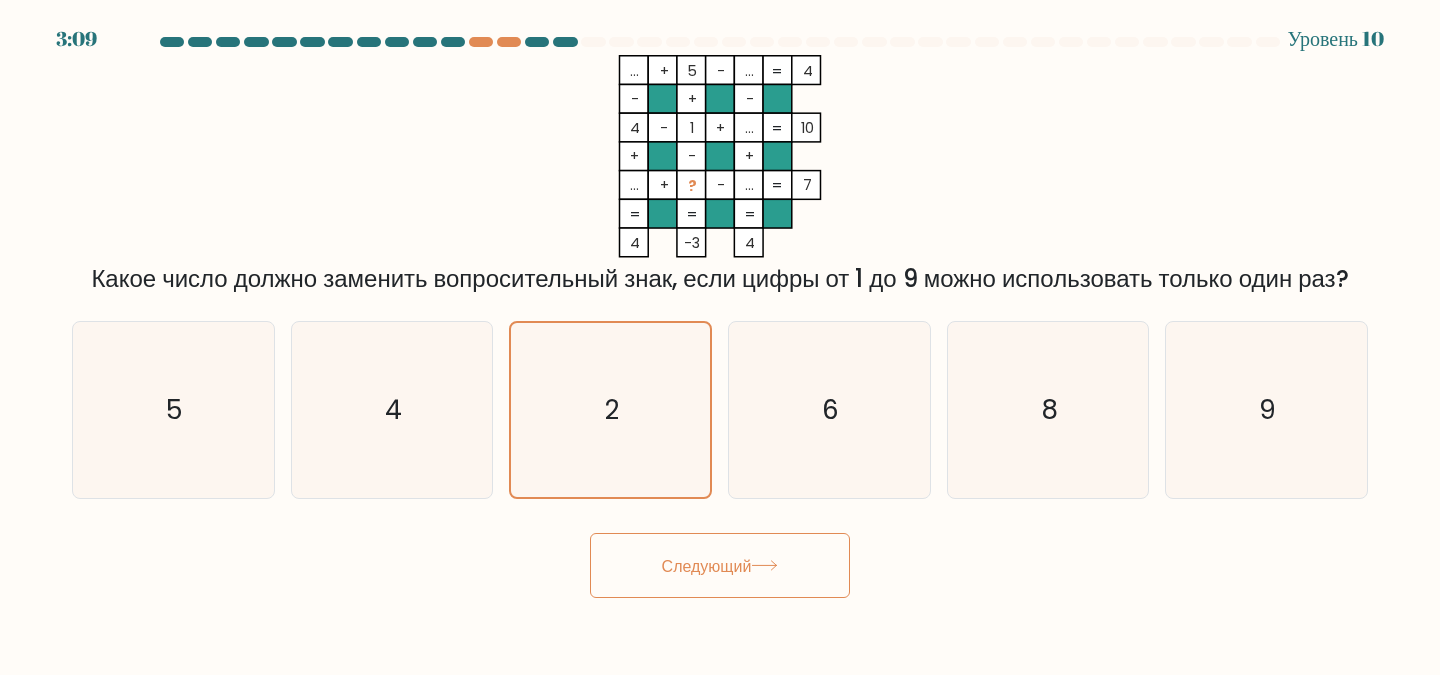 click on "Следующий" at bounding box center [720, 565] 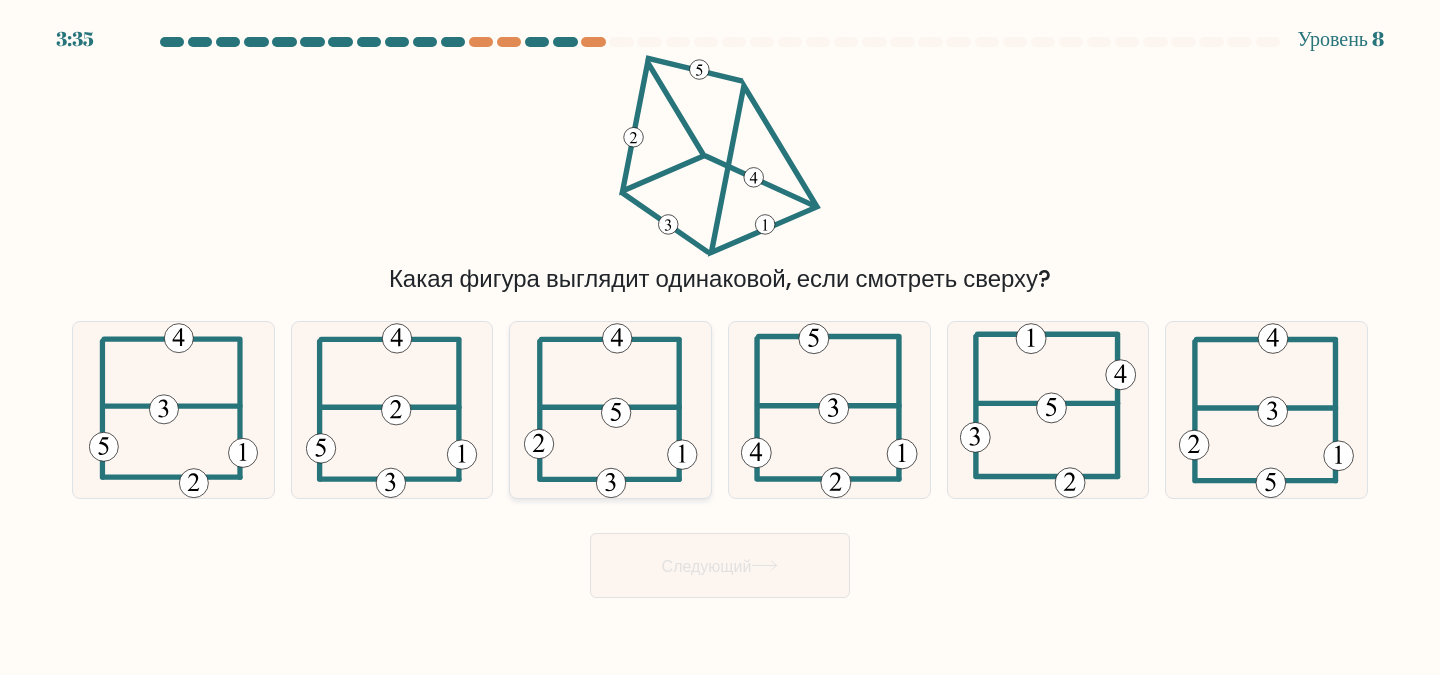 click 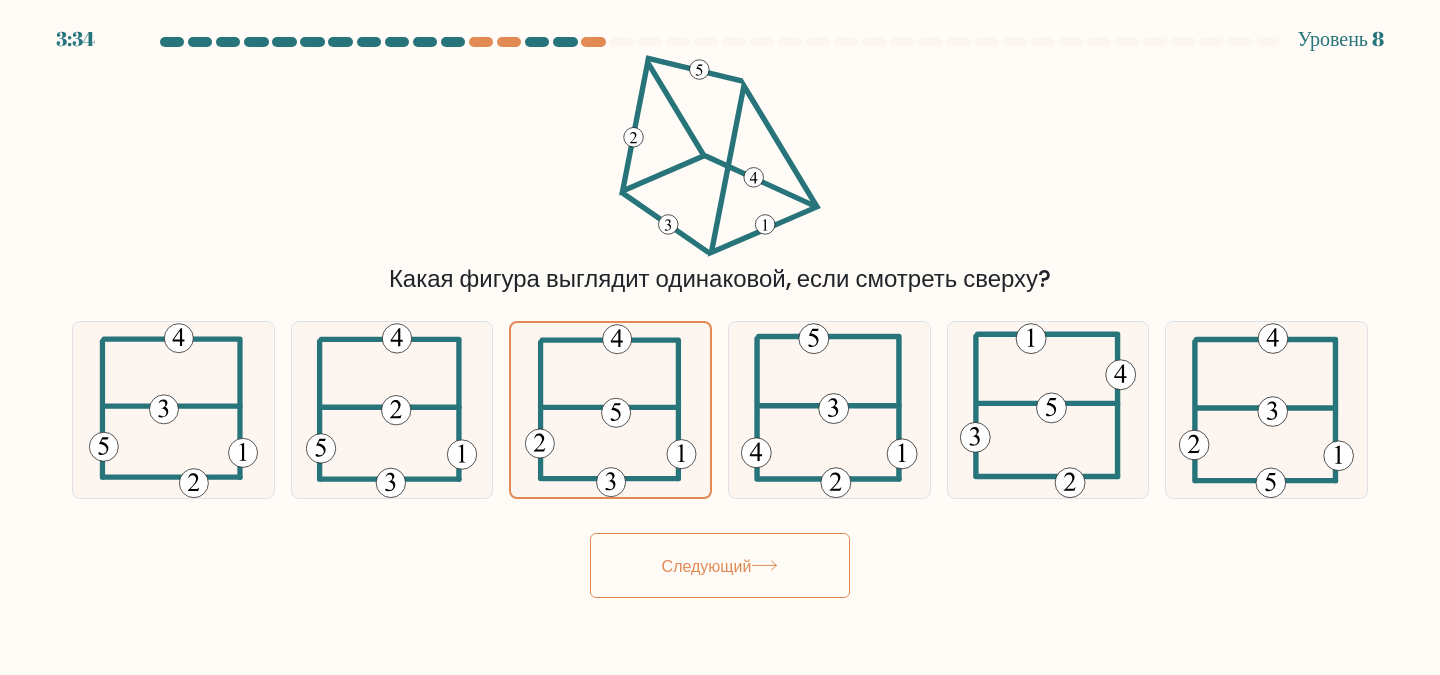 click on "Следующий" at bounding box center (720, 565) 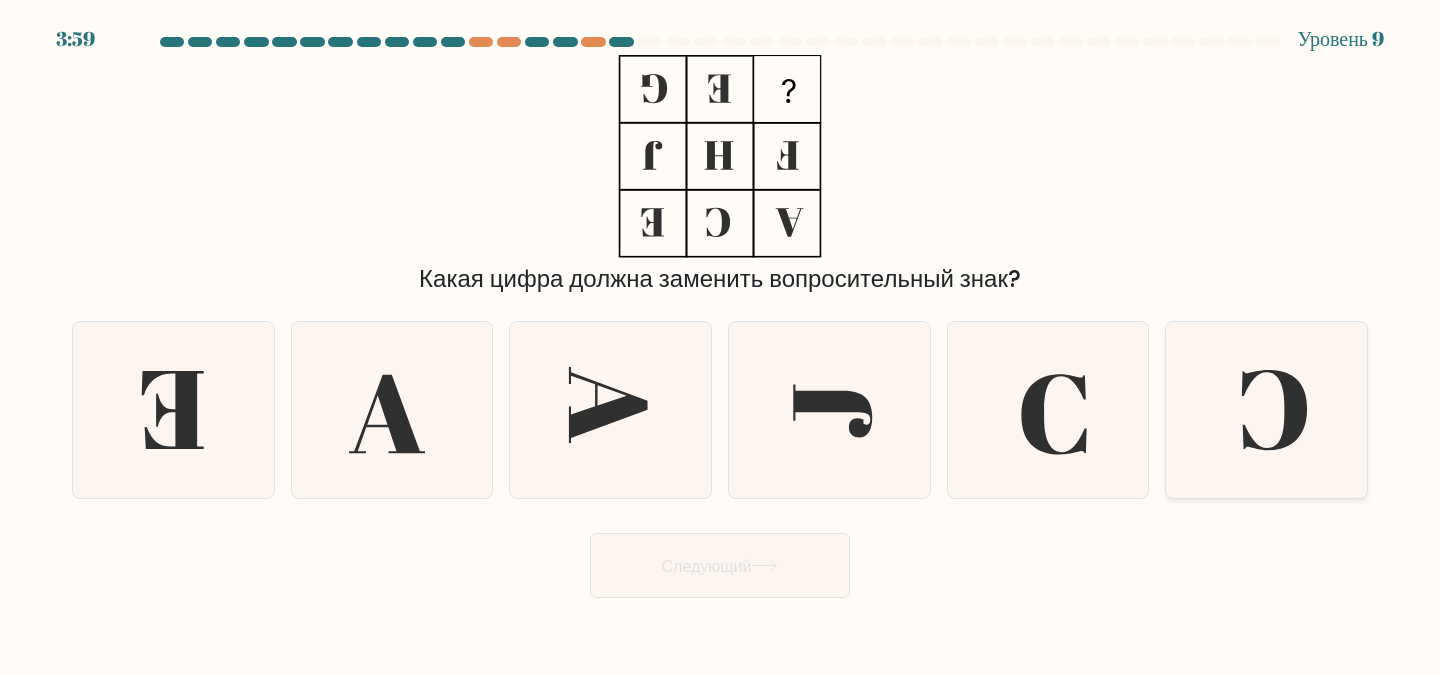 click 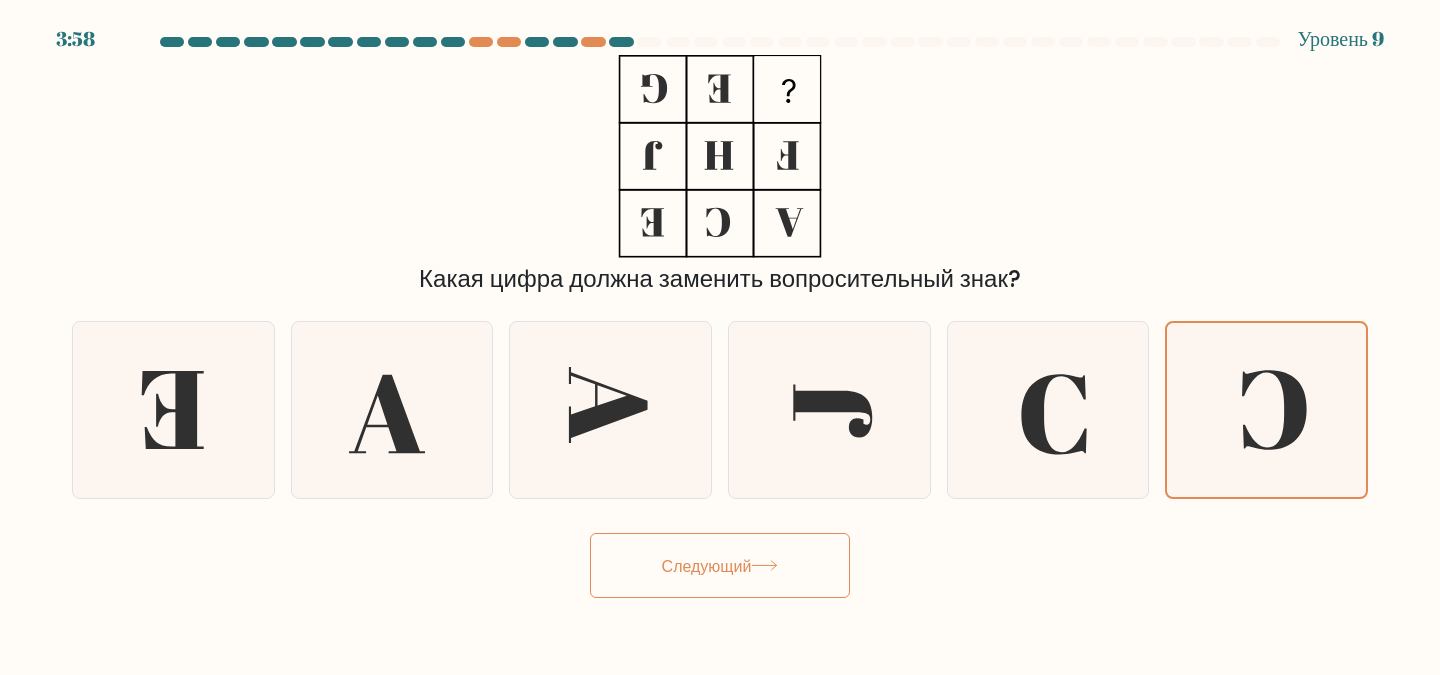 click on "Следующий" at bounding box center [720, 565] 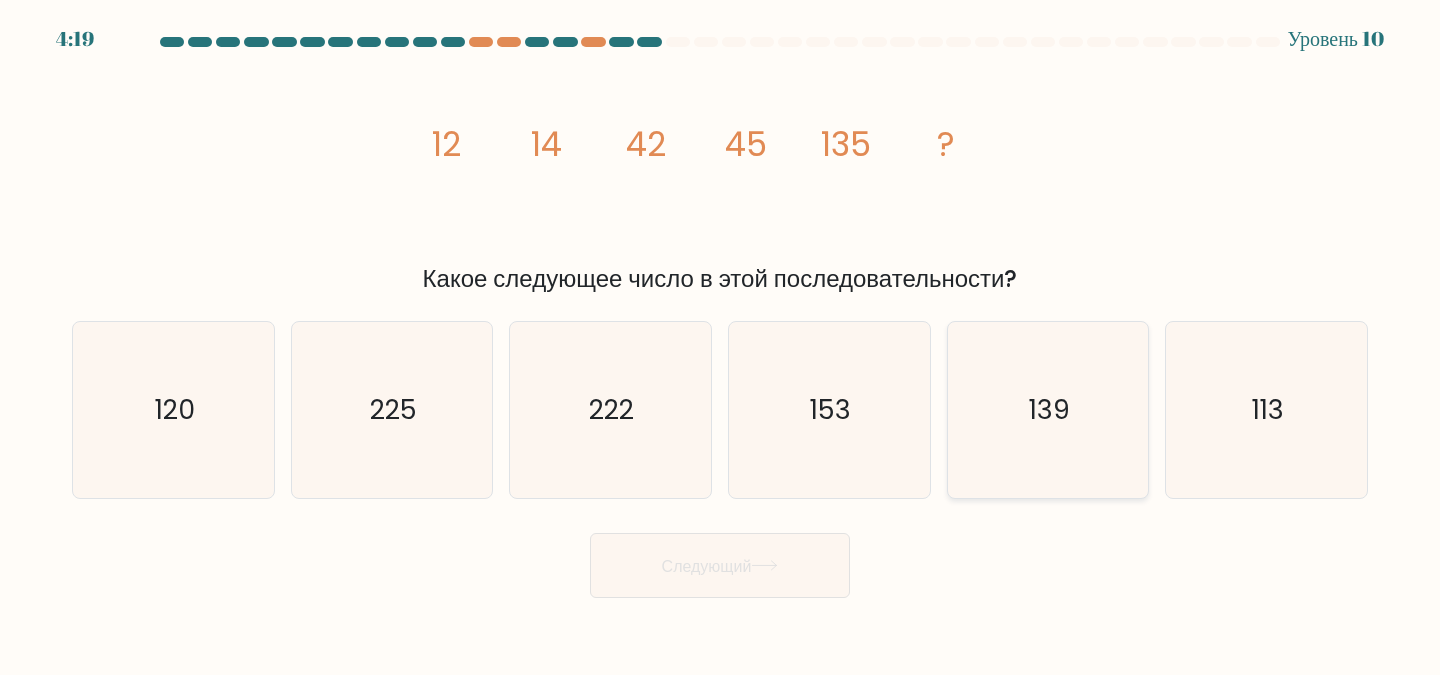 click on "139" 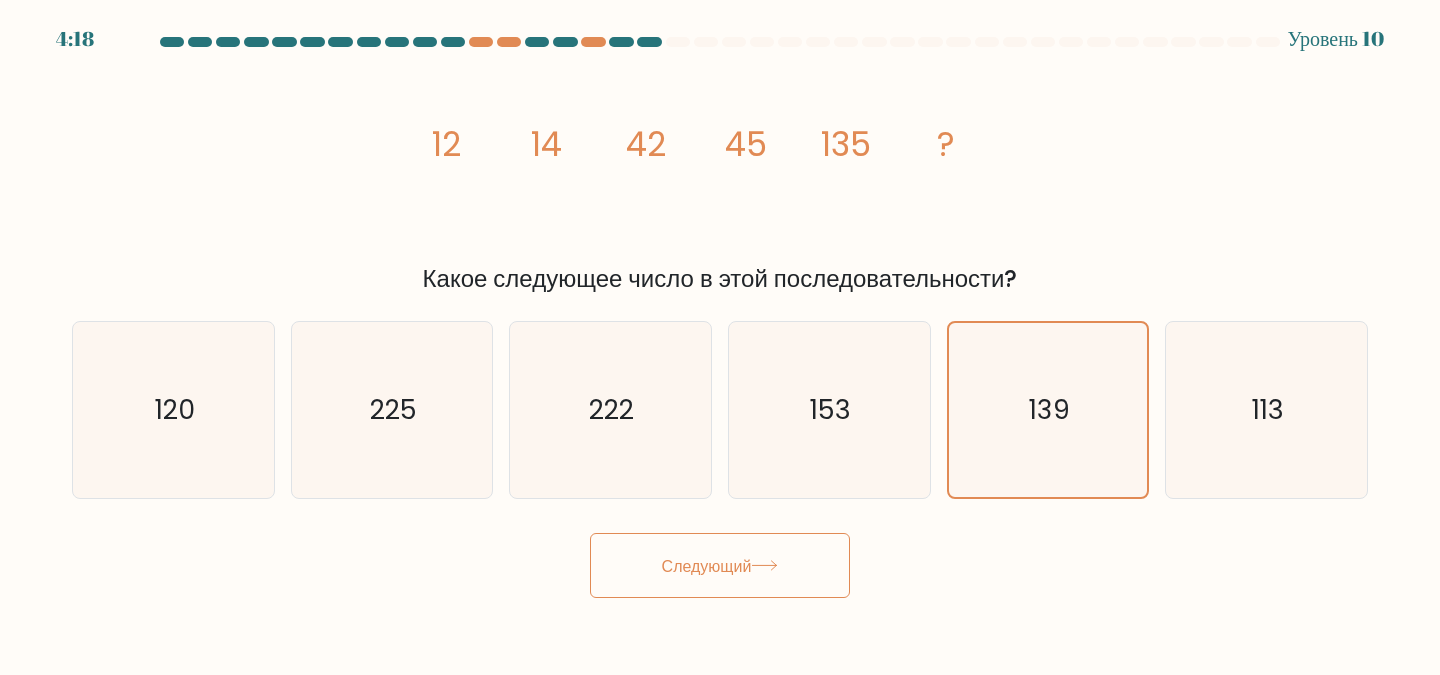 click 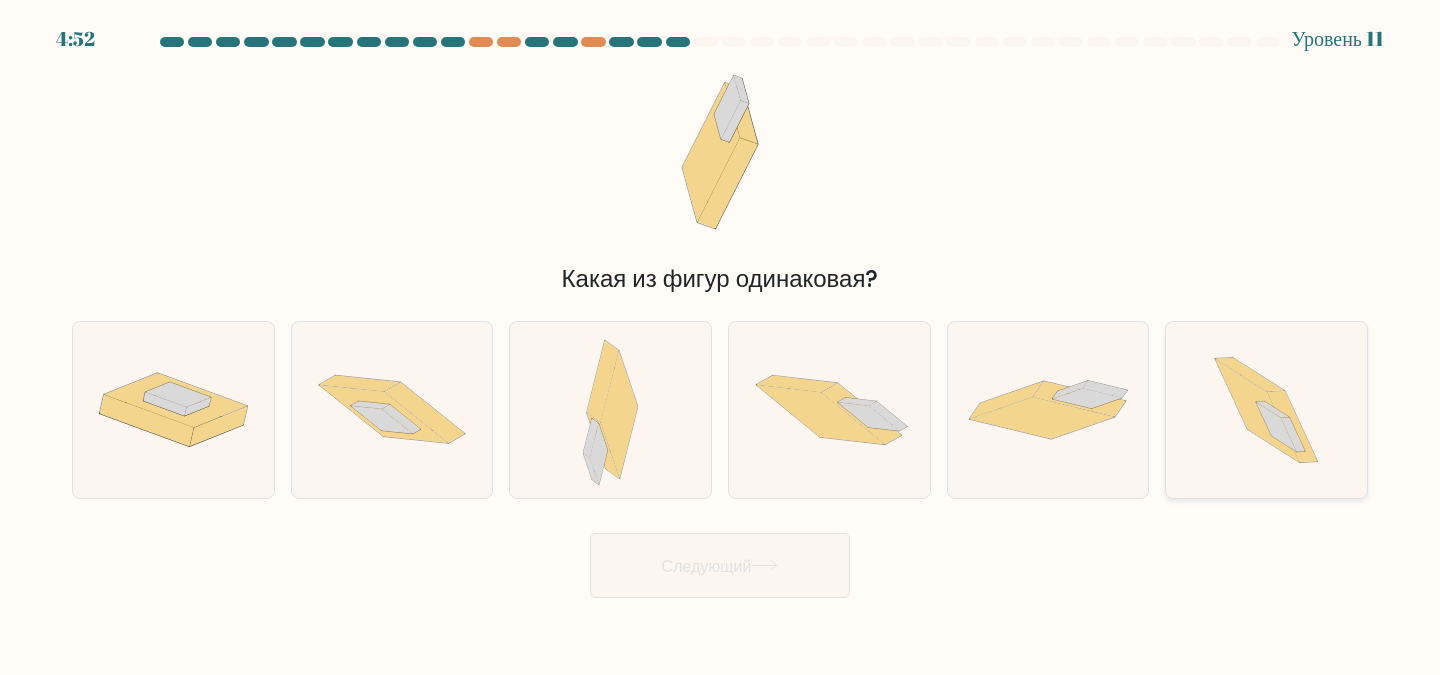 click 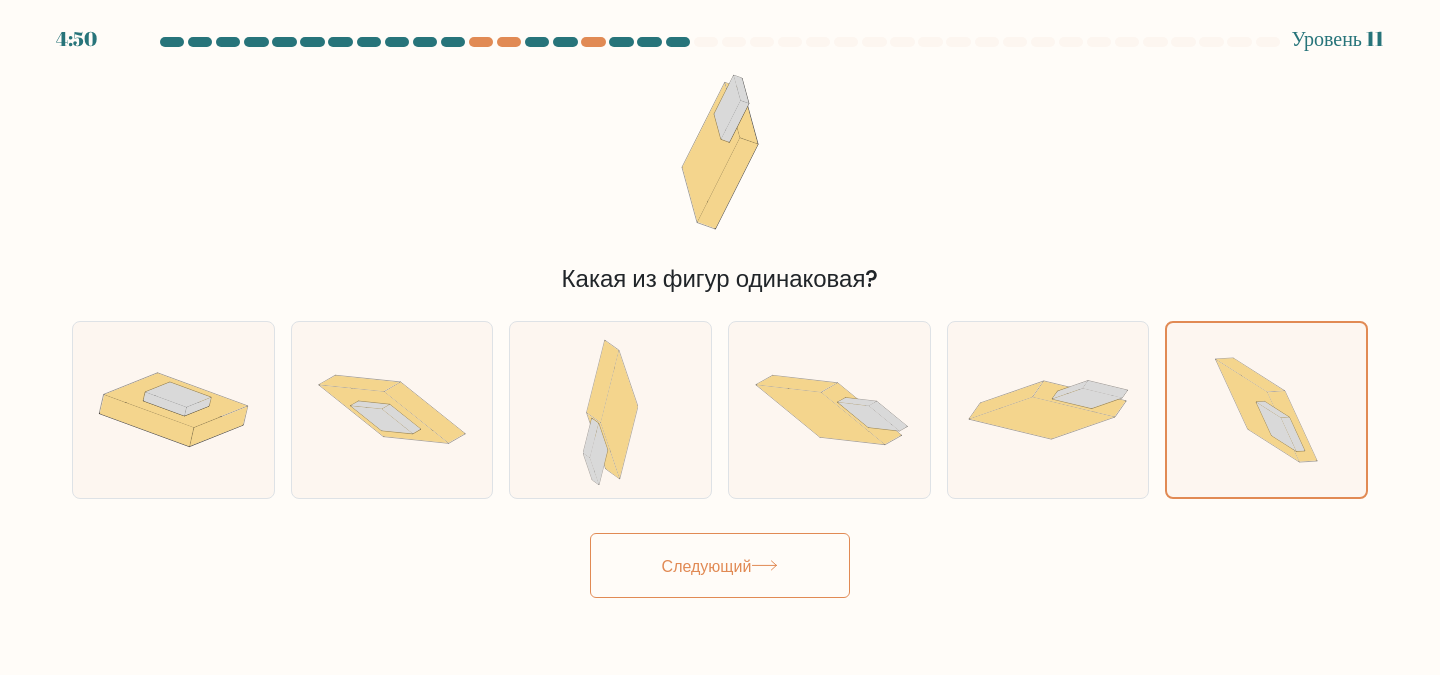 click on "Следующий" at bounding box center (720, 565) 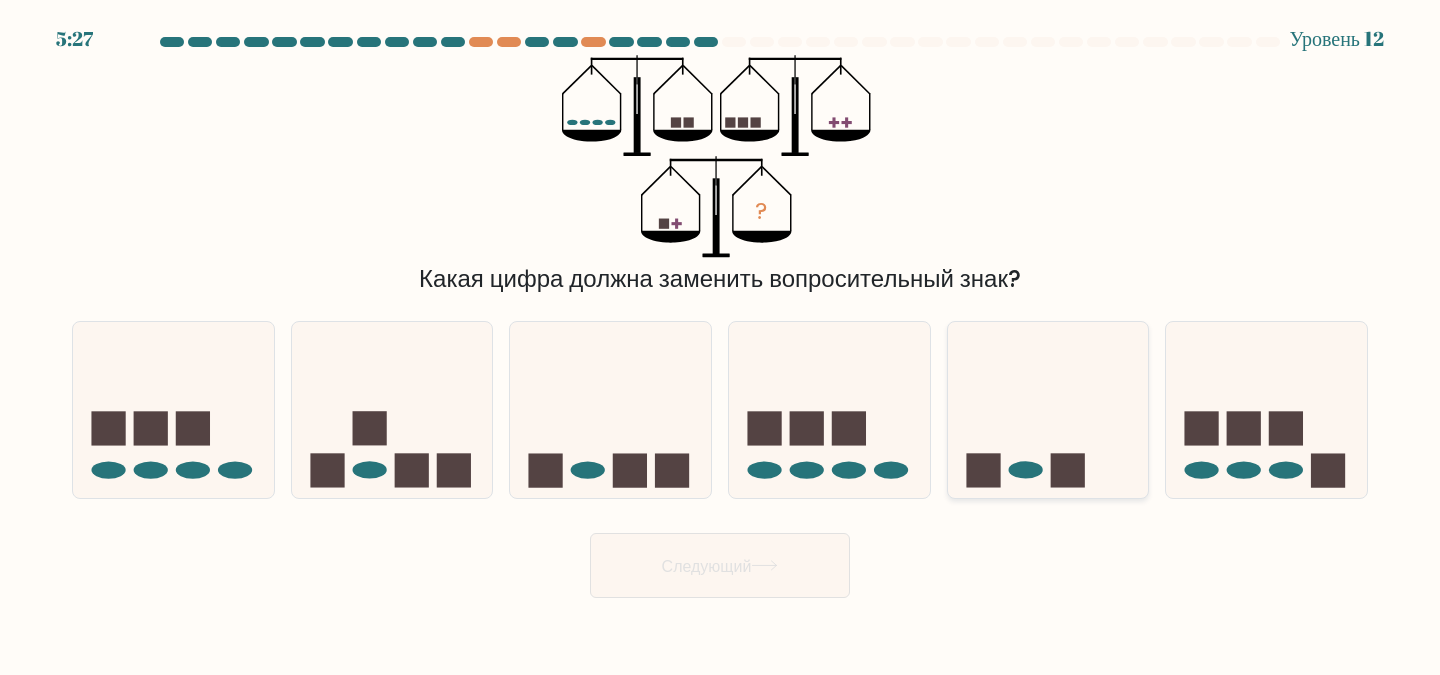 click 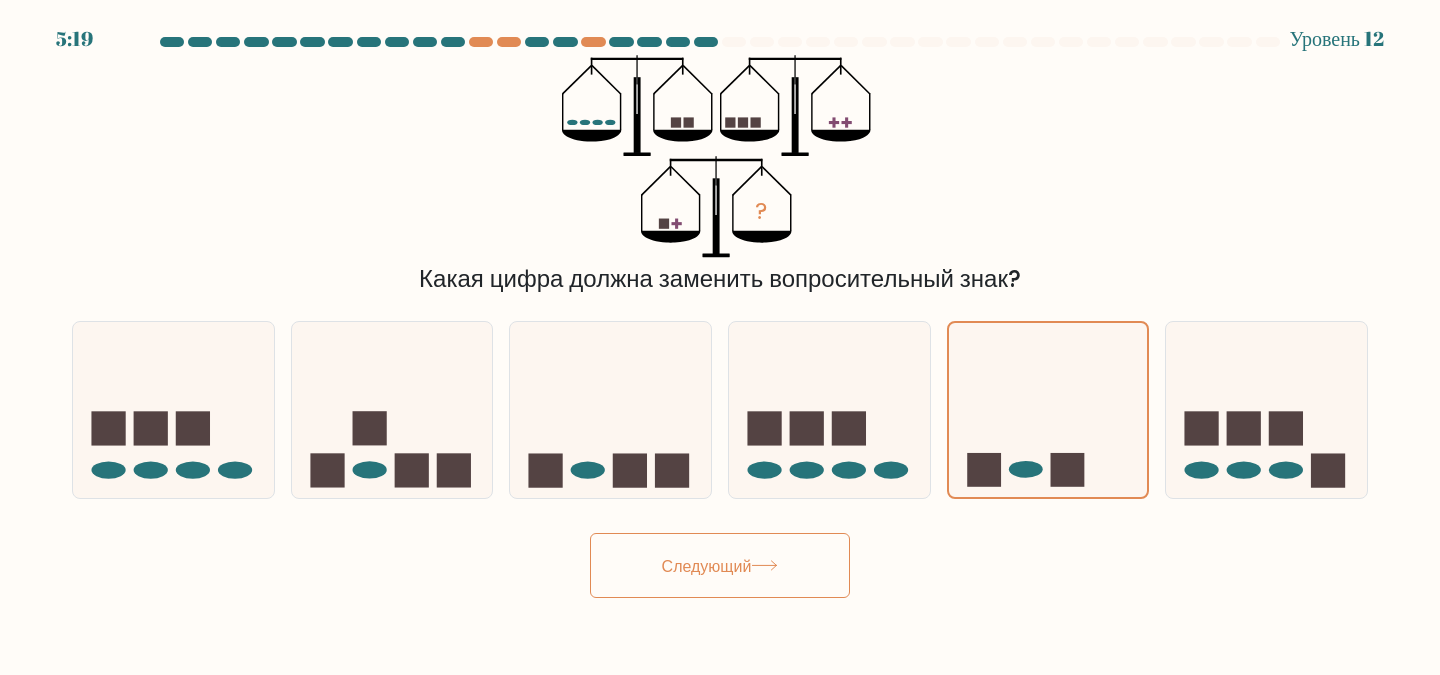 click on "Следующий" at bounding box center (707, 565) 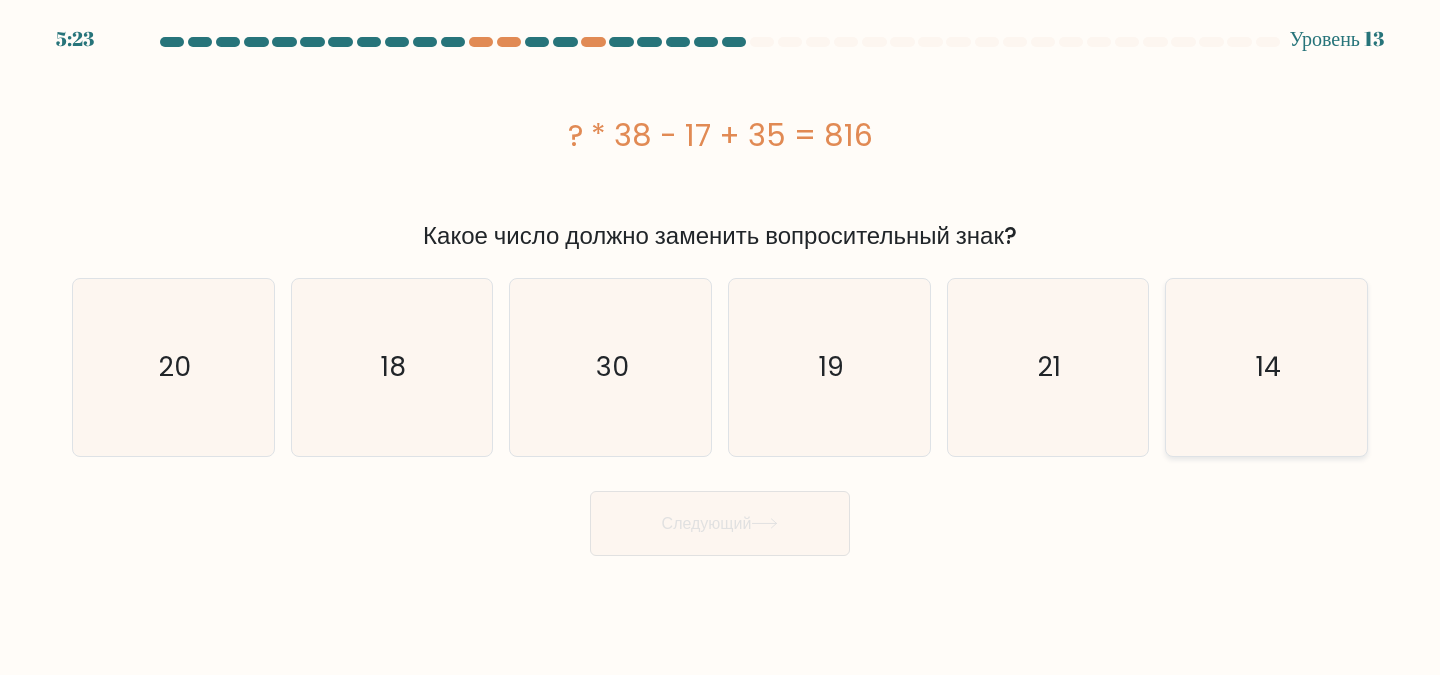 click on "14" 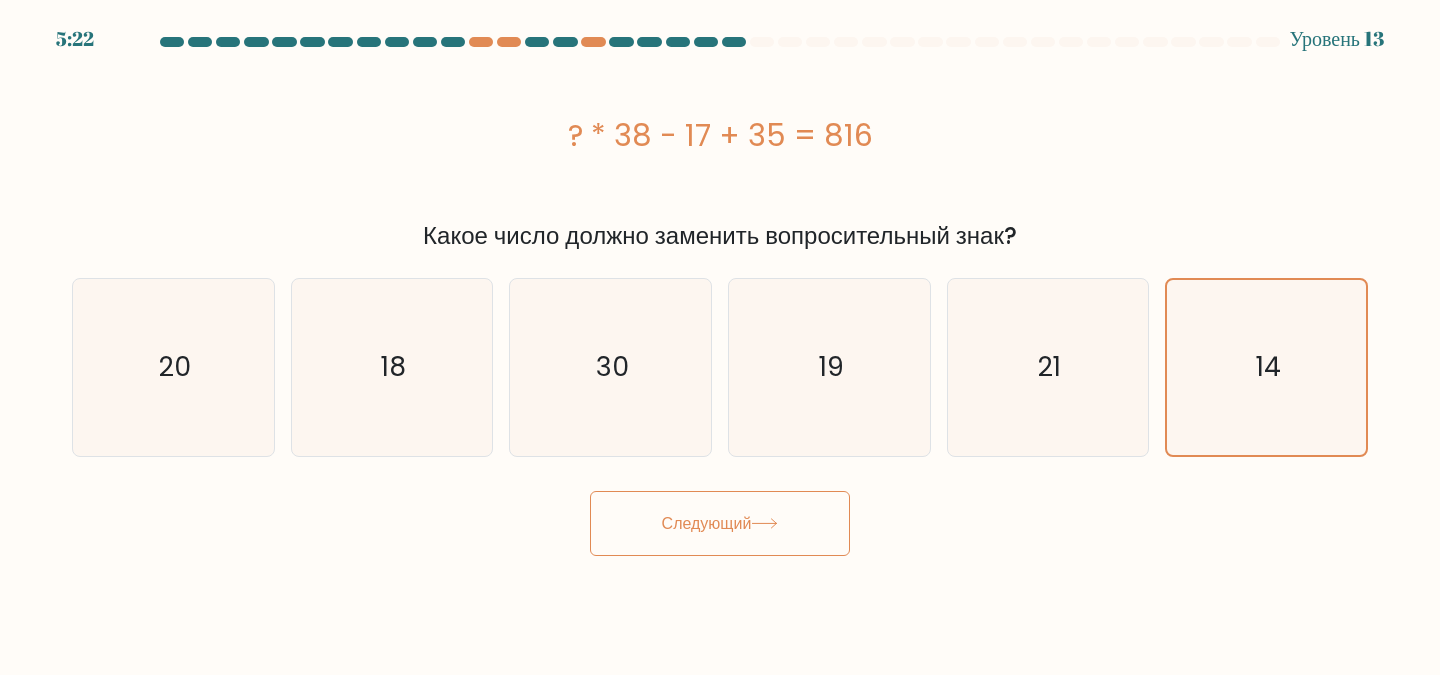 click on "Следующий" at bounding box center [720, 523] 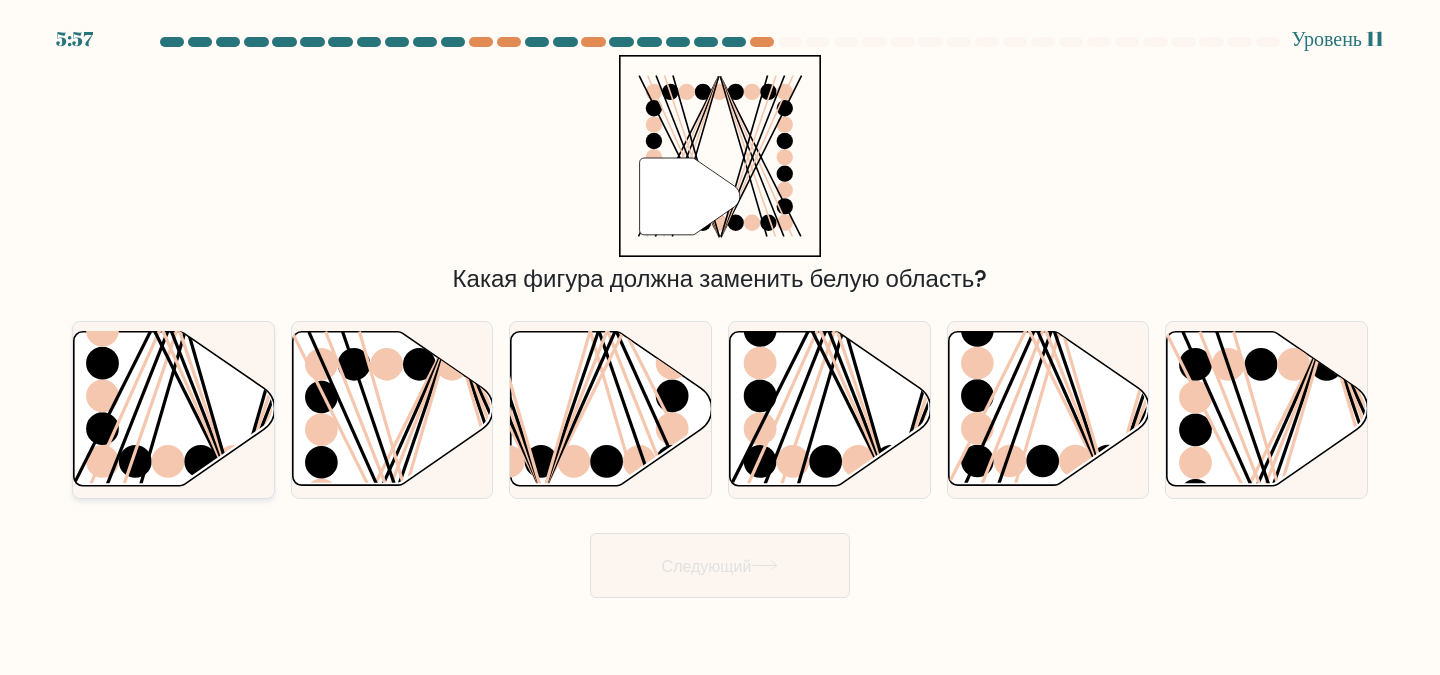 click 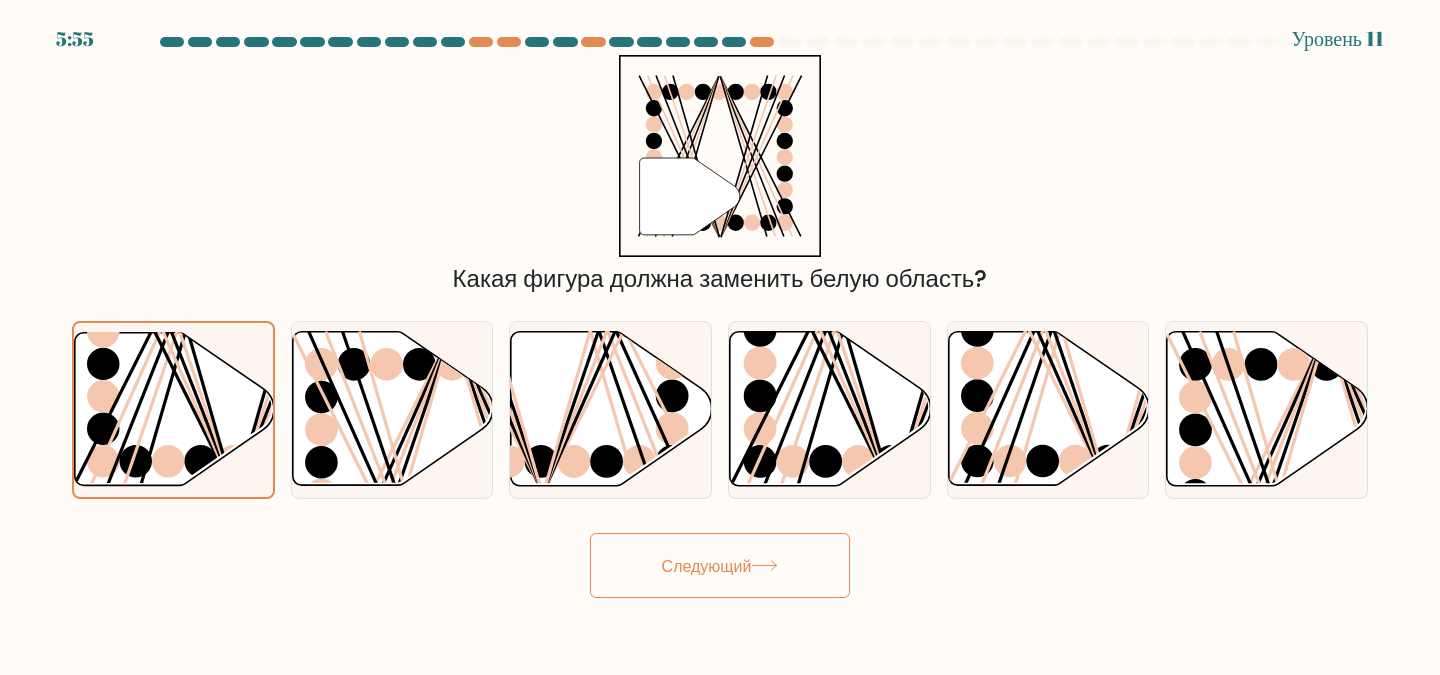 click on "Следующий" at bounding box center [707, 565] 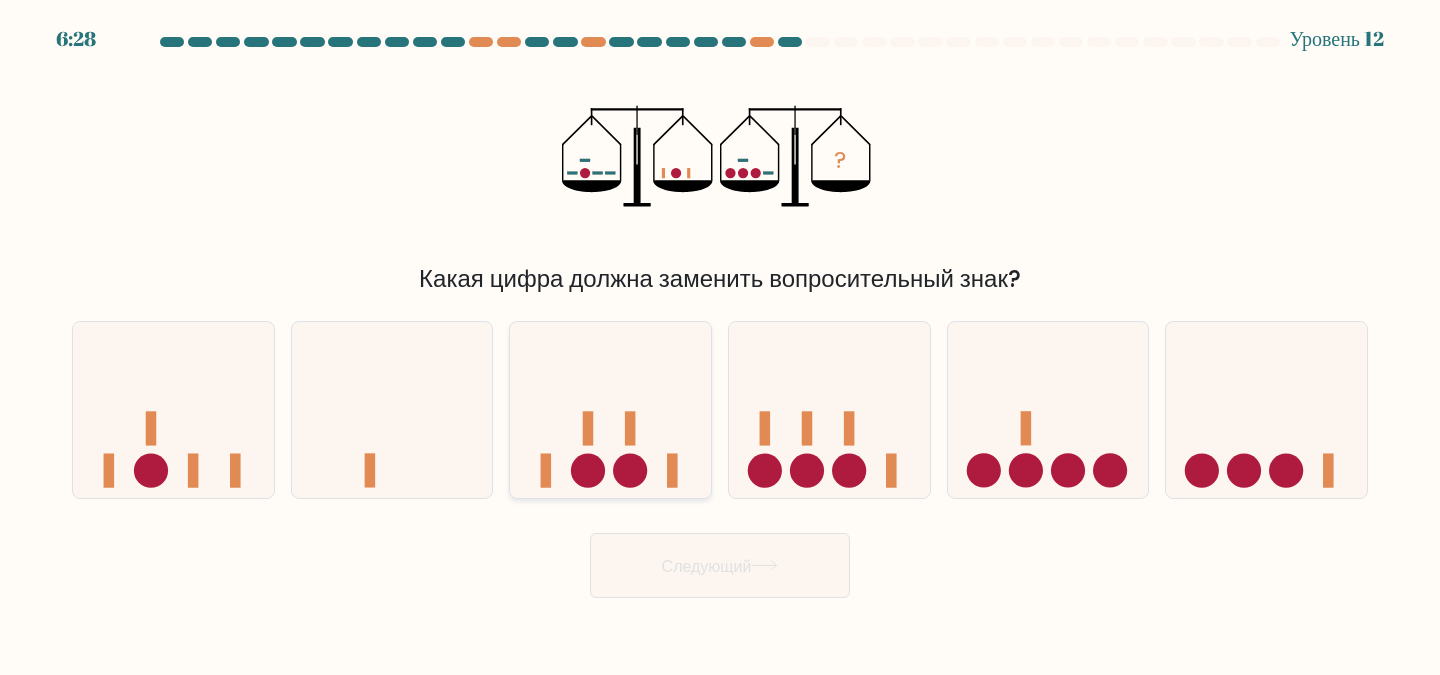 click 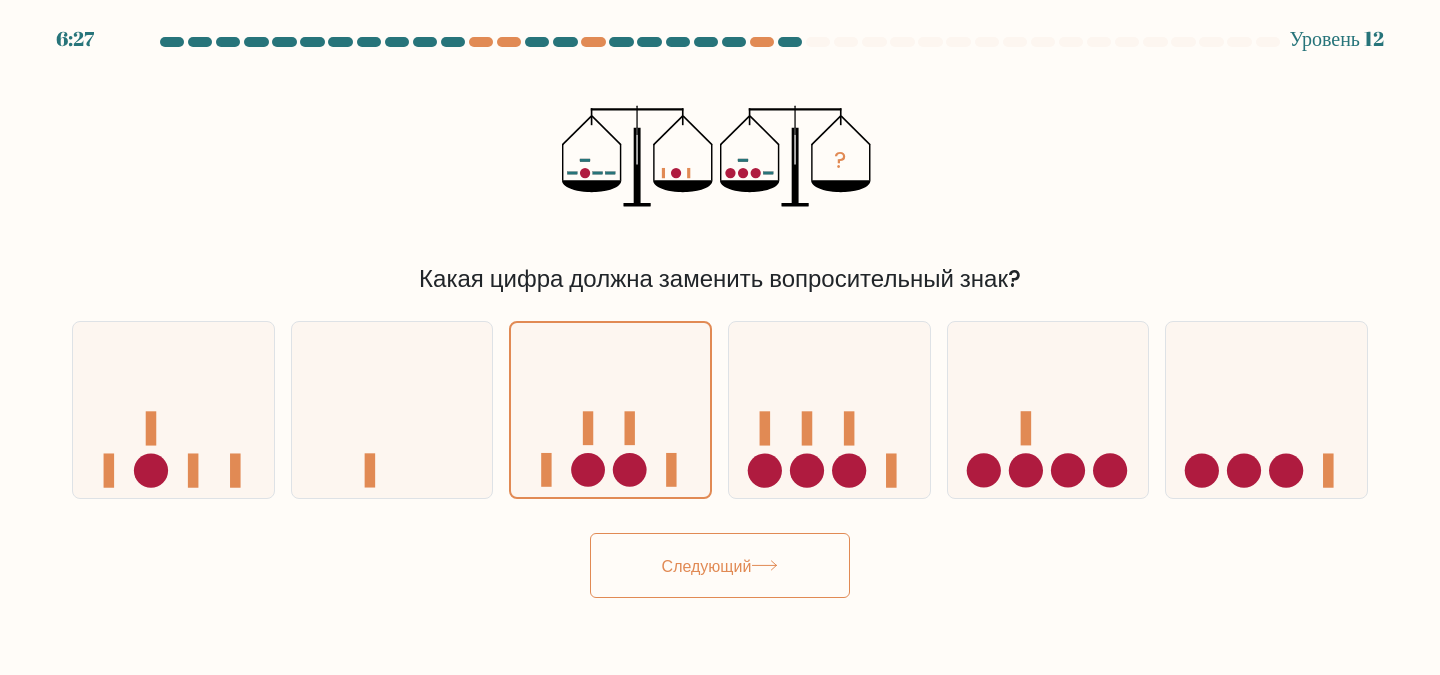 click on "Следующий" at bounding box center [720, 565] 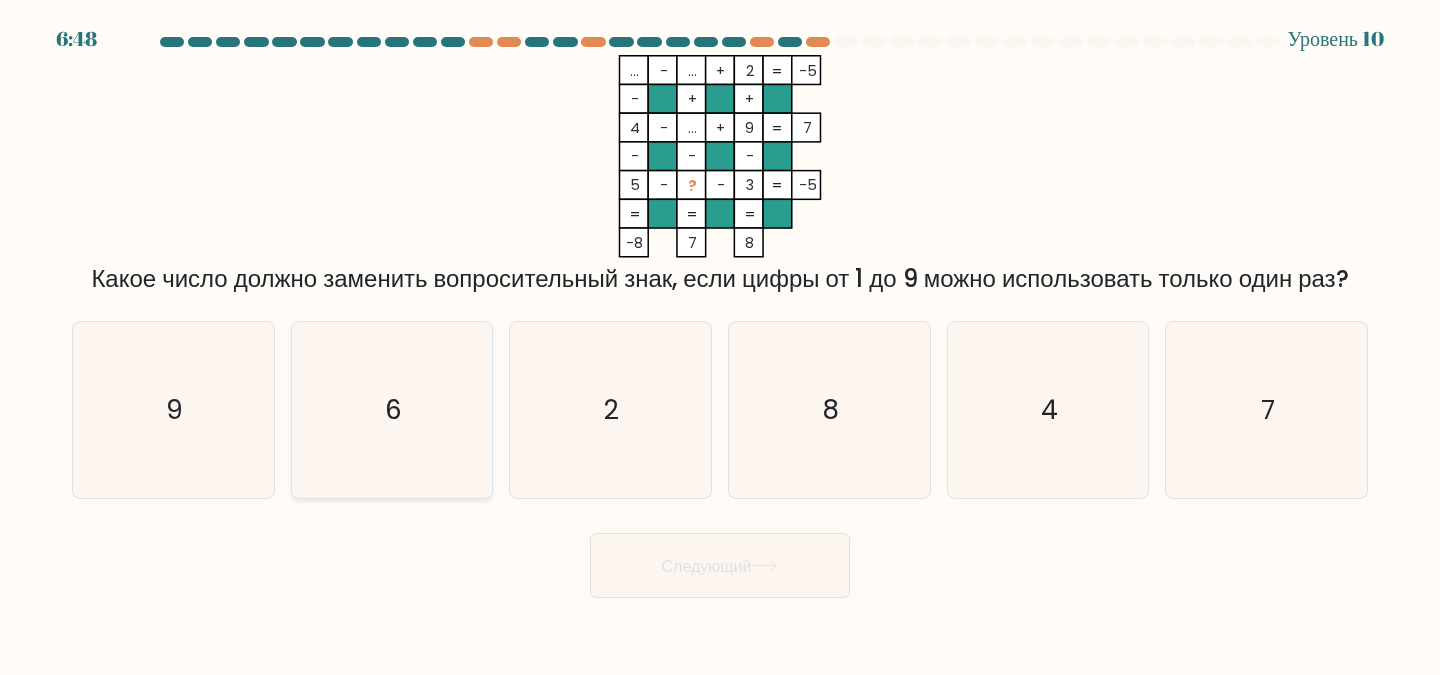 click on "6" 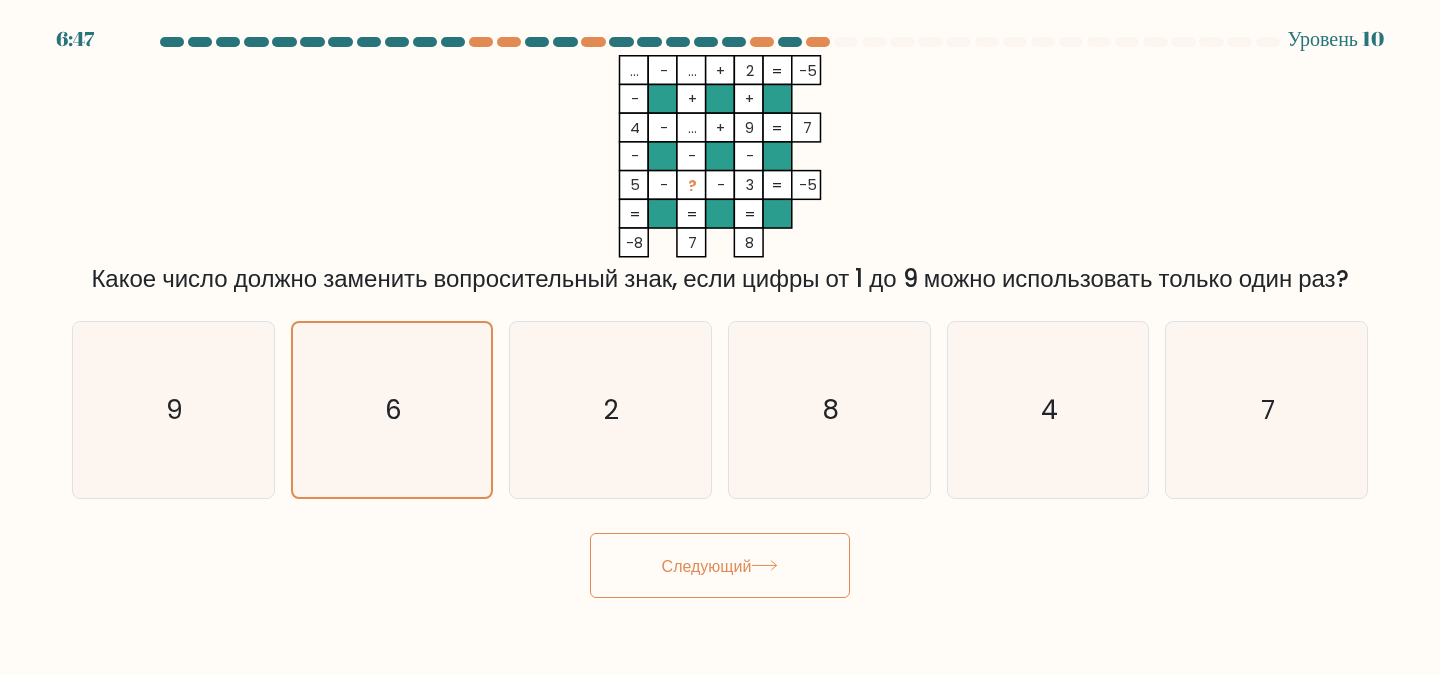 click on "Следующий" at bounding box center (707, 565) 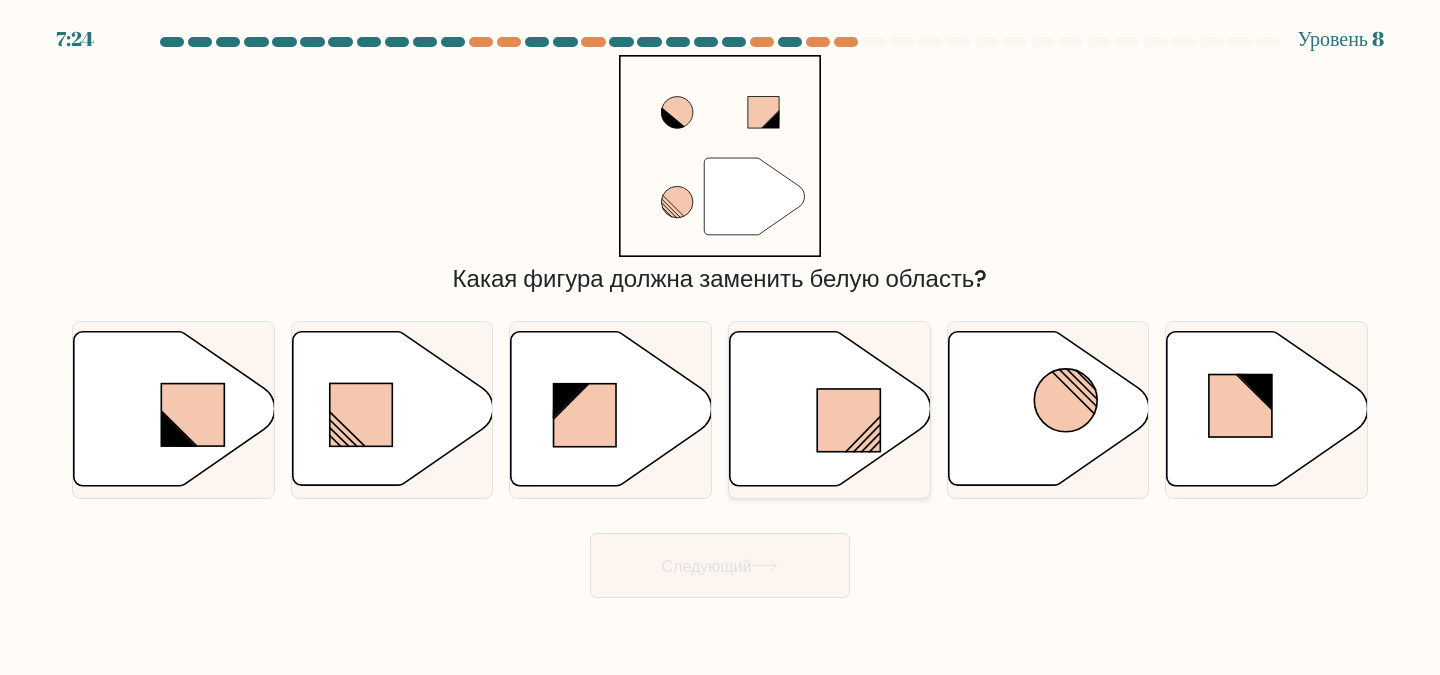 click 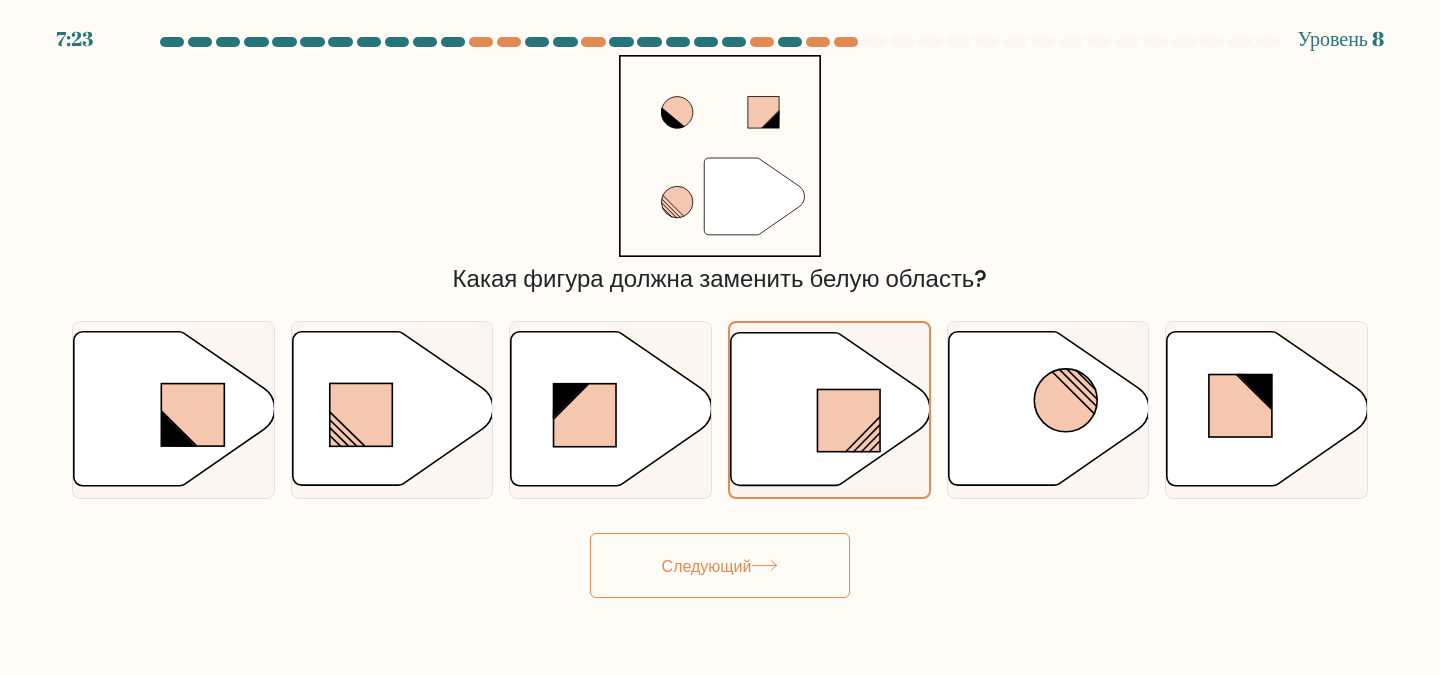 click 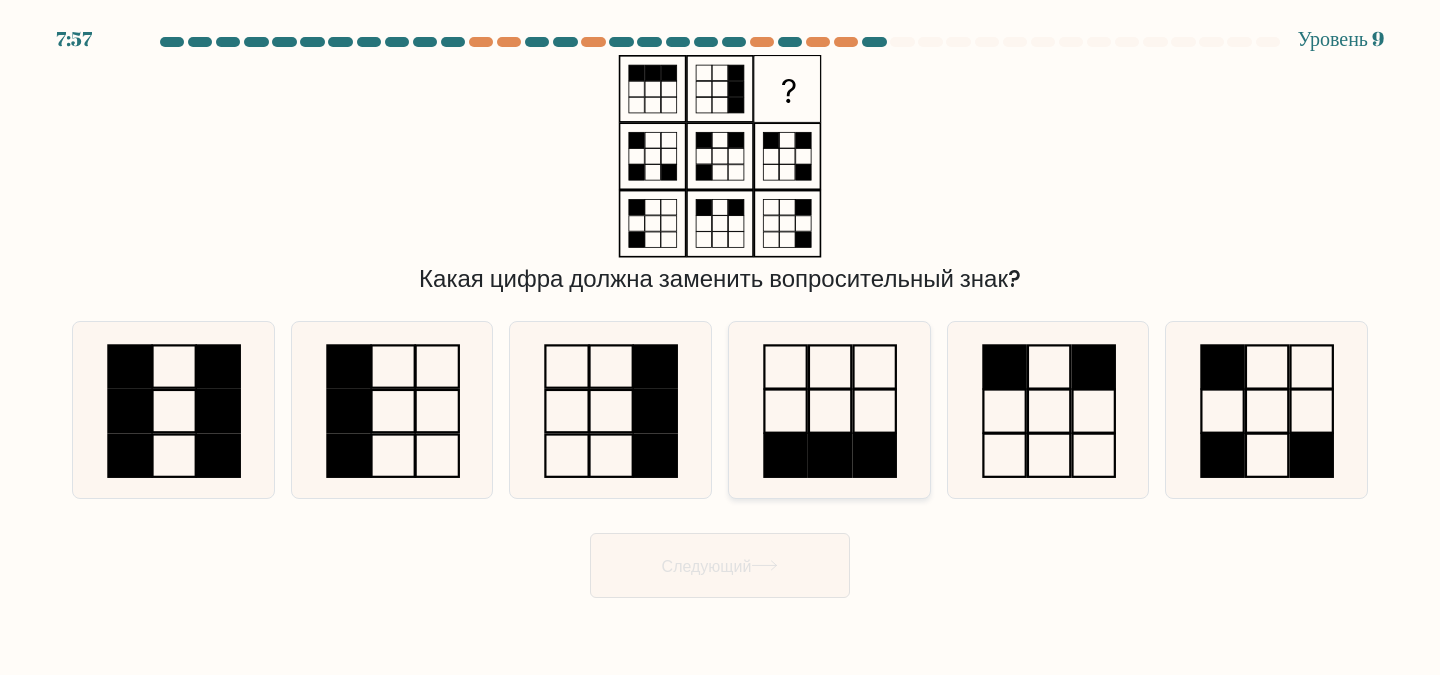 click 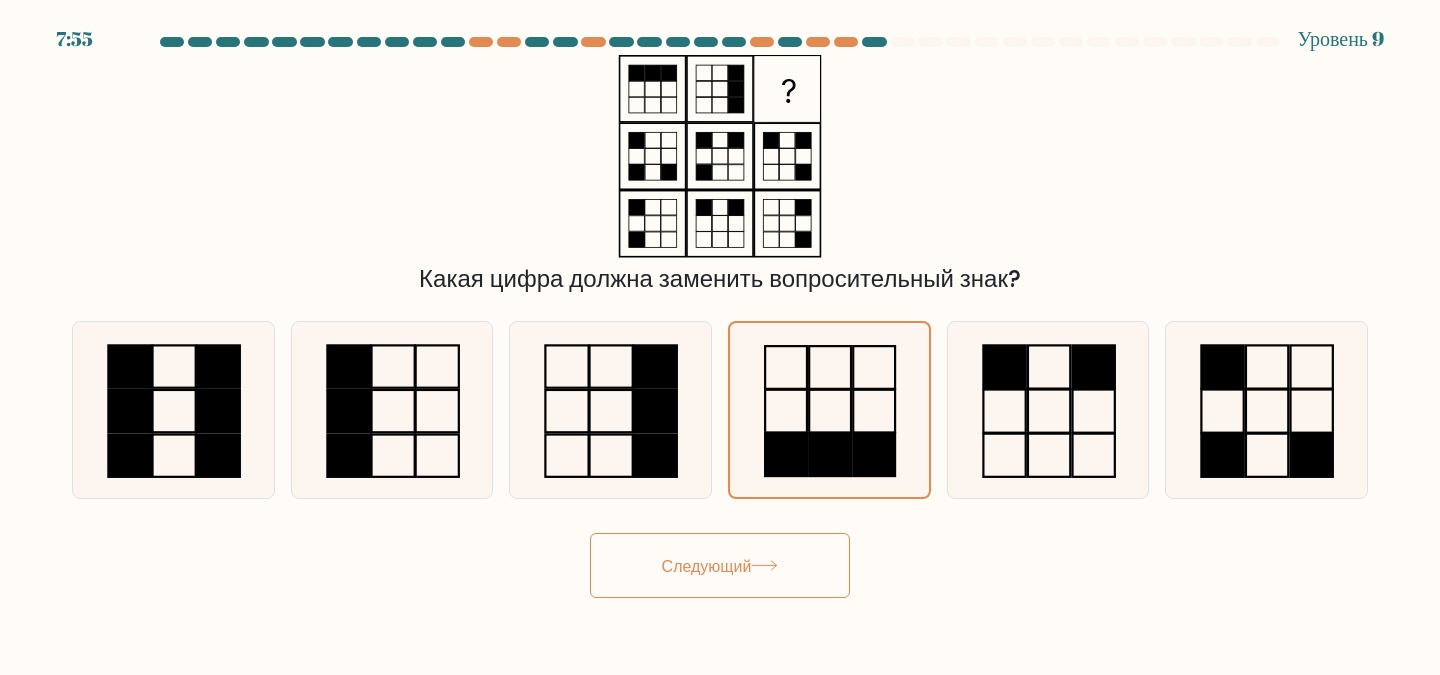 click on "Следующий" at bounding box center (707, 565) 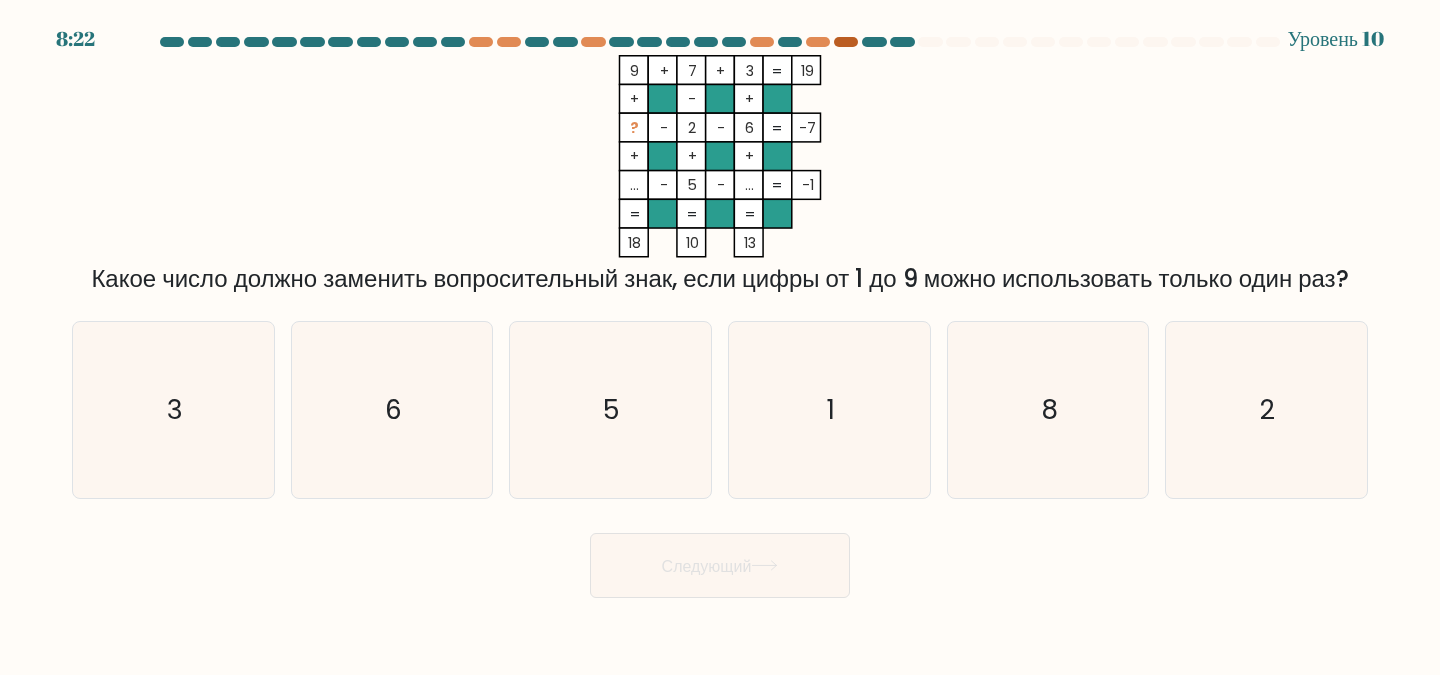 click at bounding box center (846, 42) 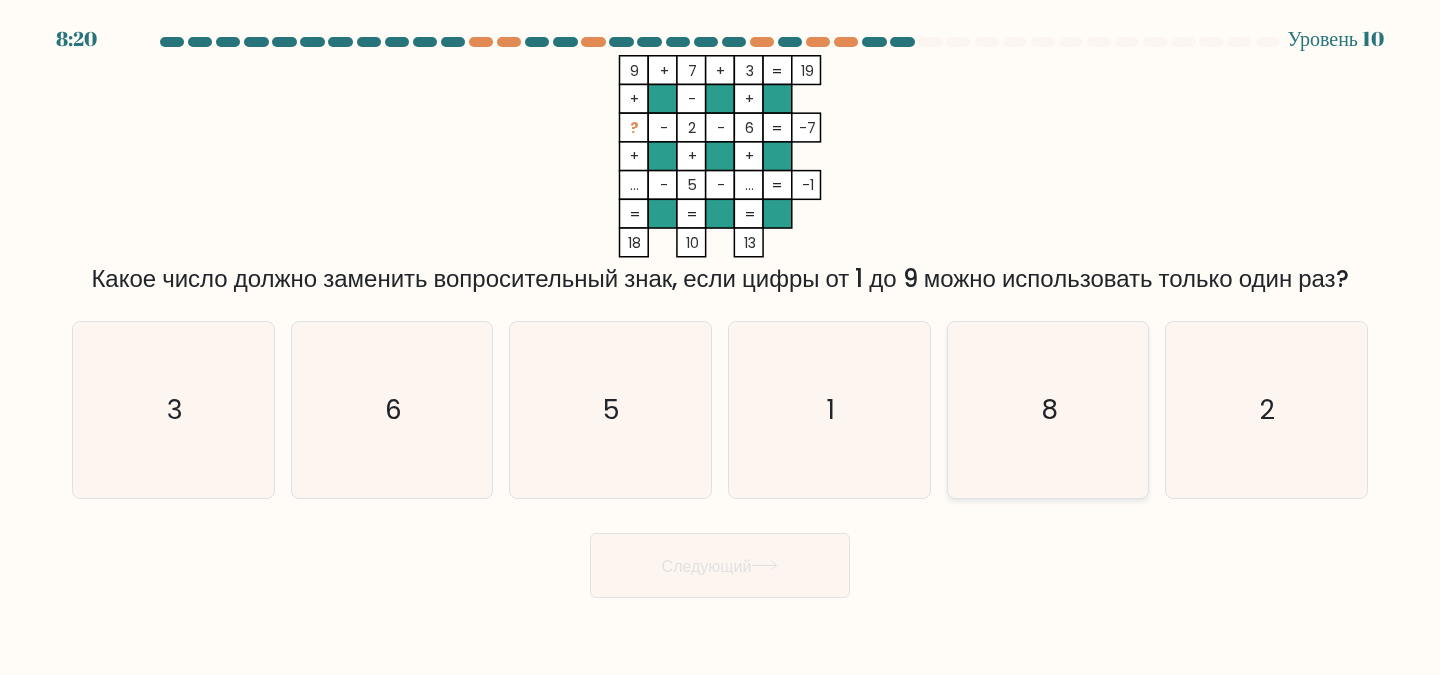 click on "8" 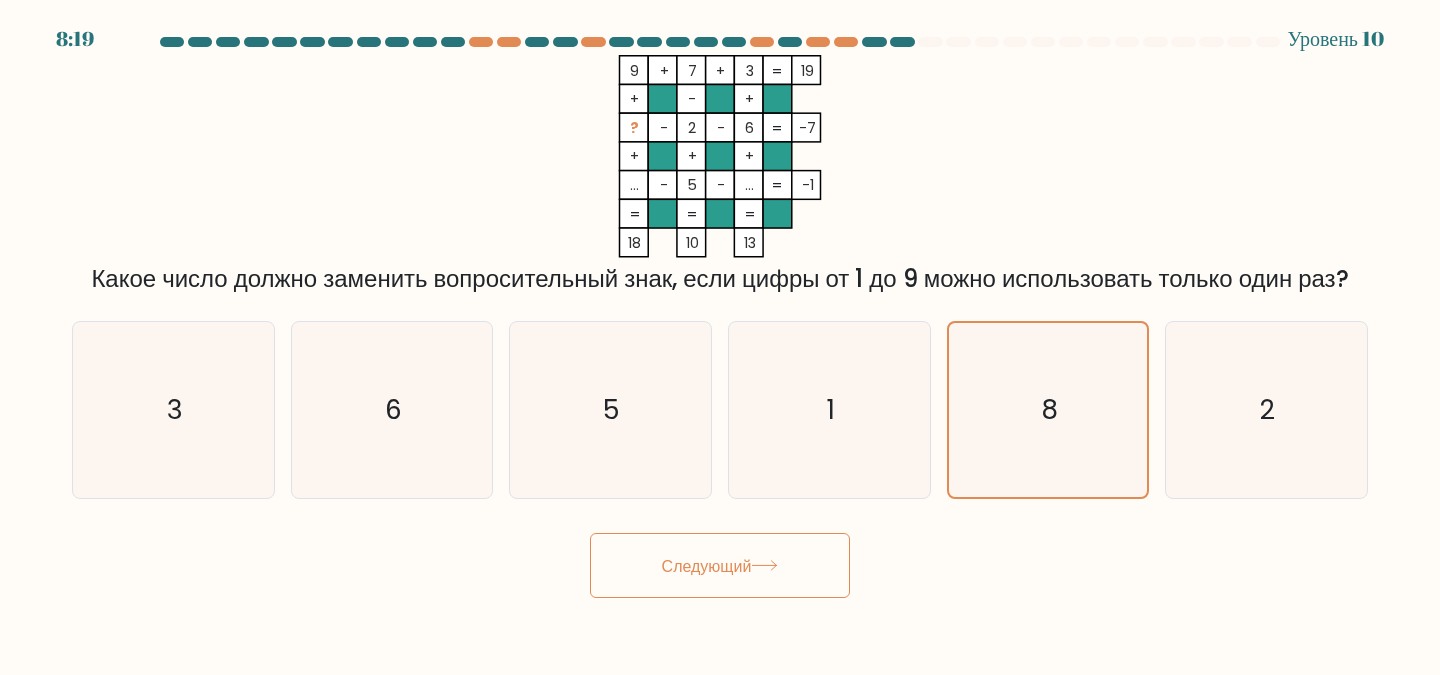 click on "Следующий" at bounding box center [720, 565] 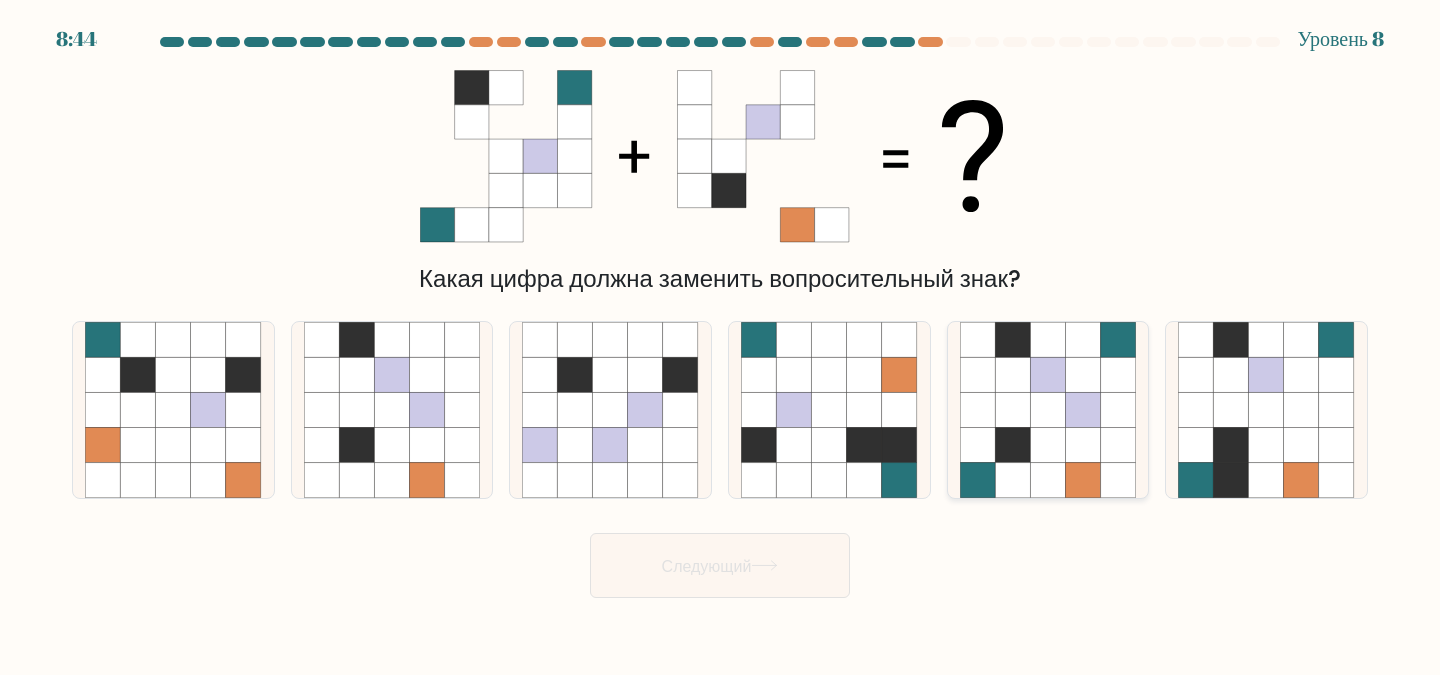 click 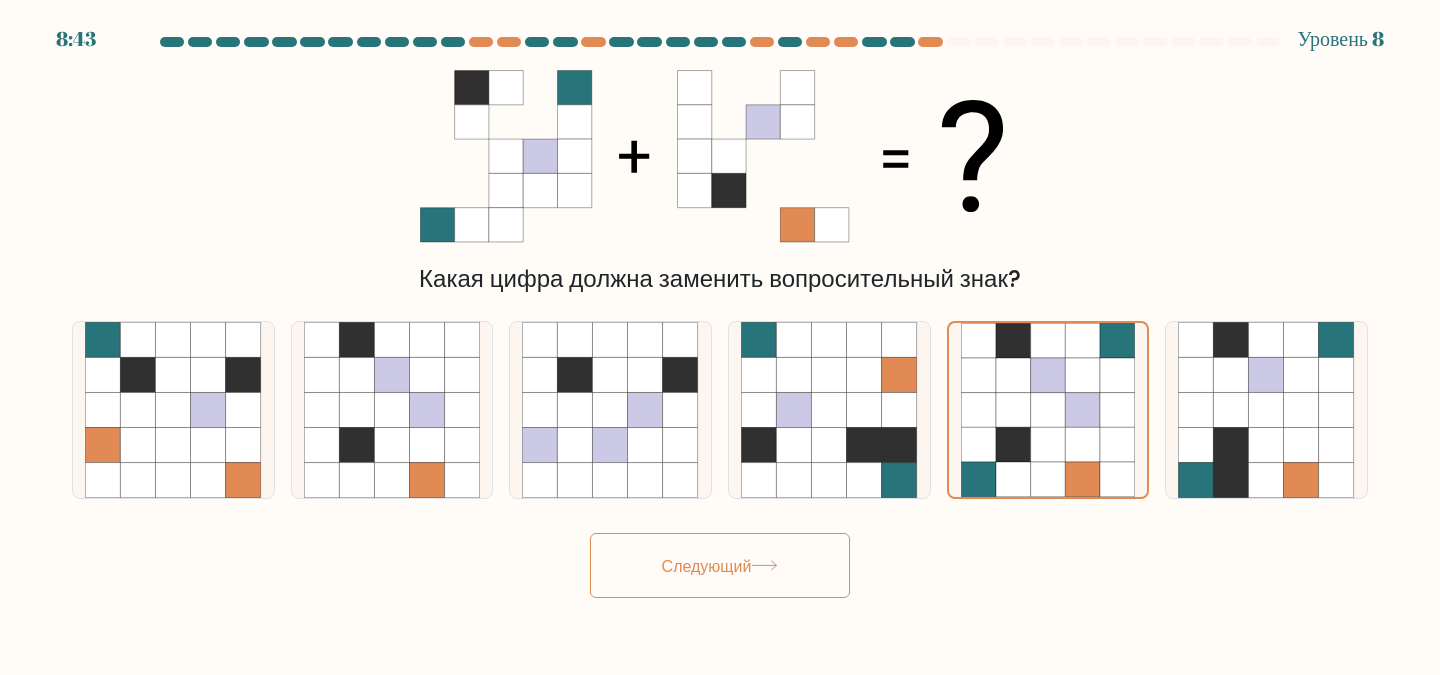click on "Следующий" at bounding box center (707, 565) 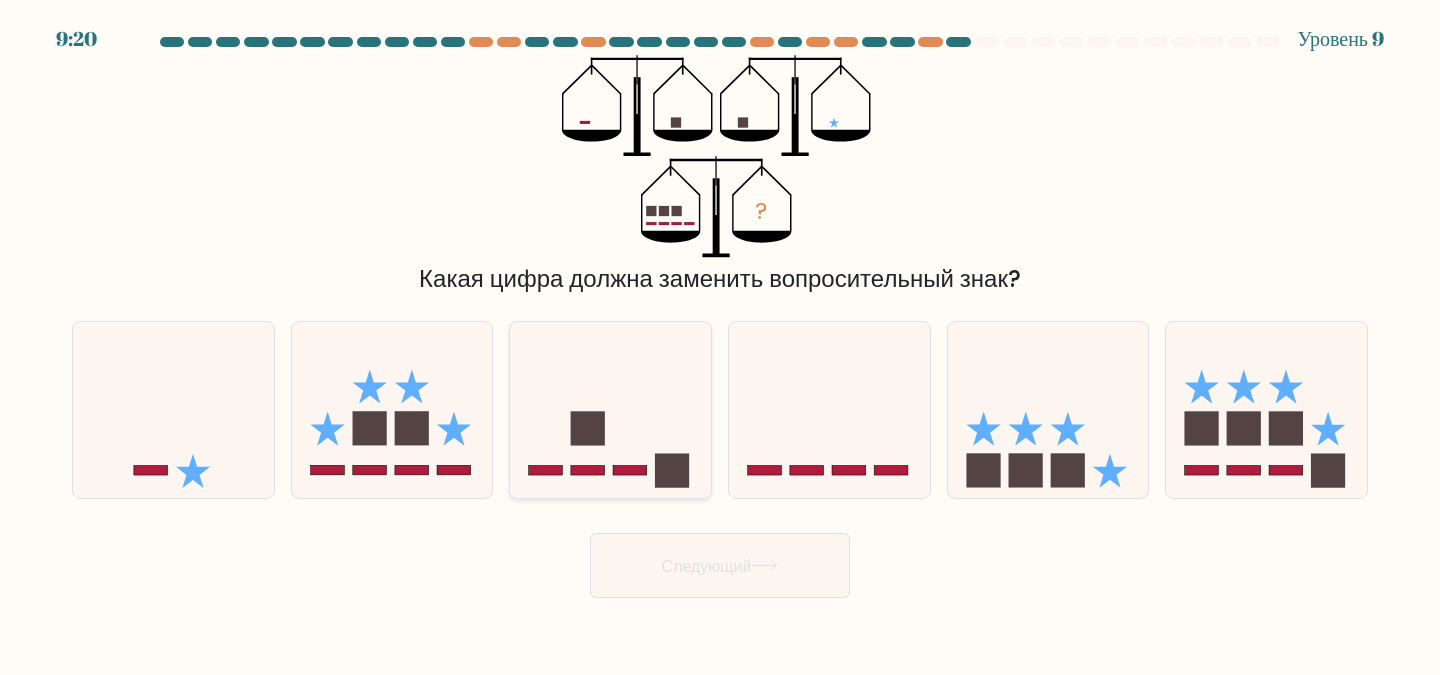 click 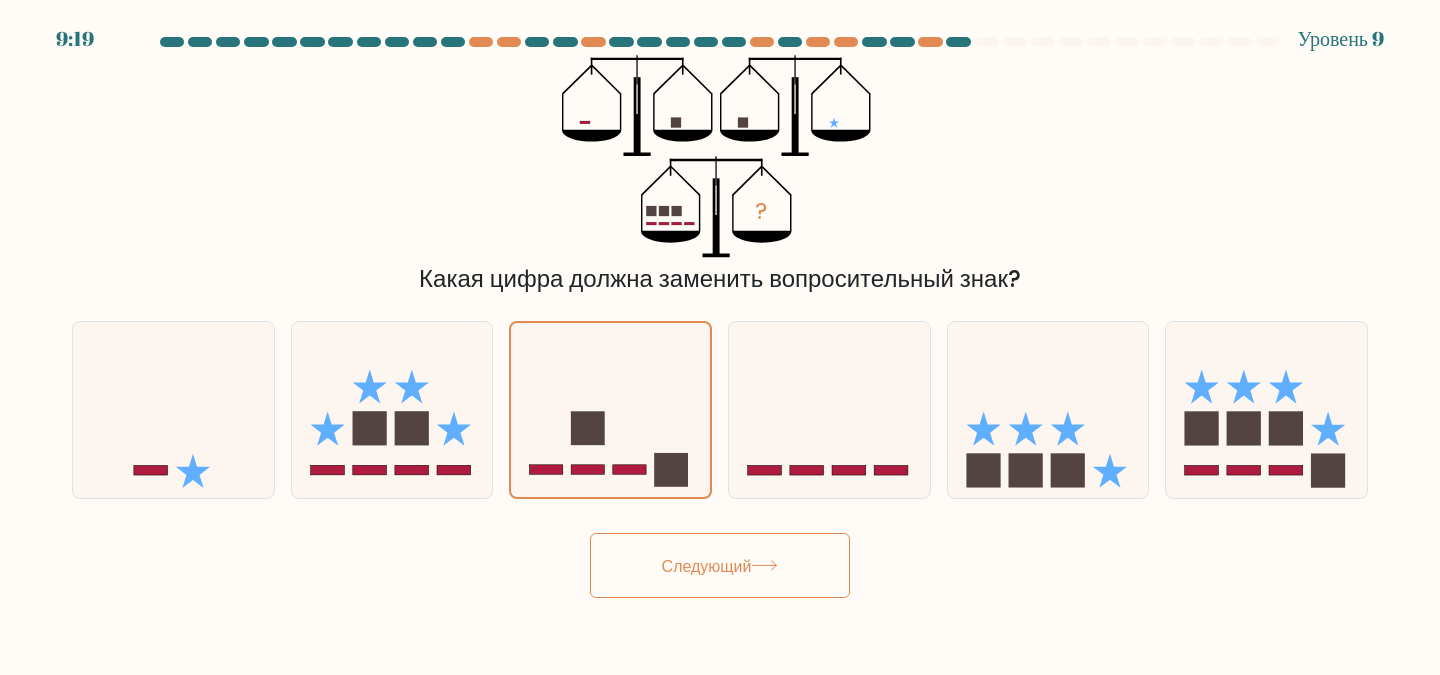 click on "Следующий" at bounding box center (720, 565) 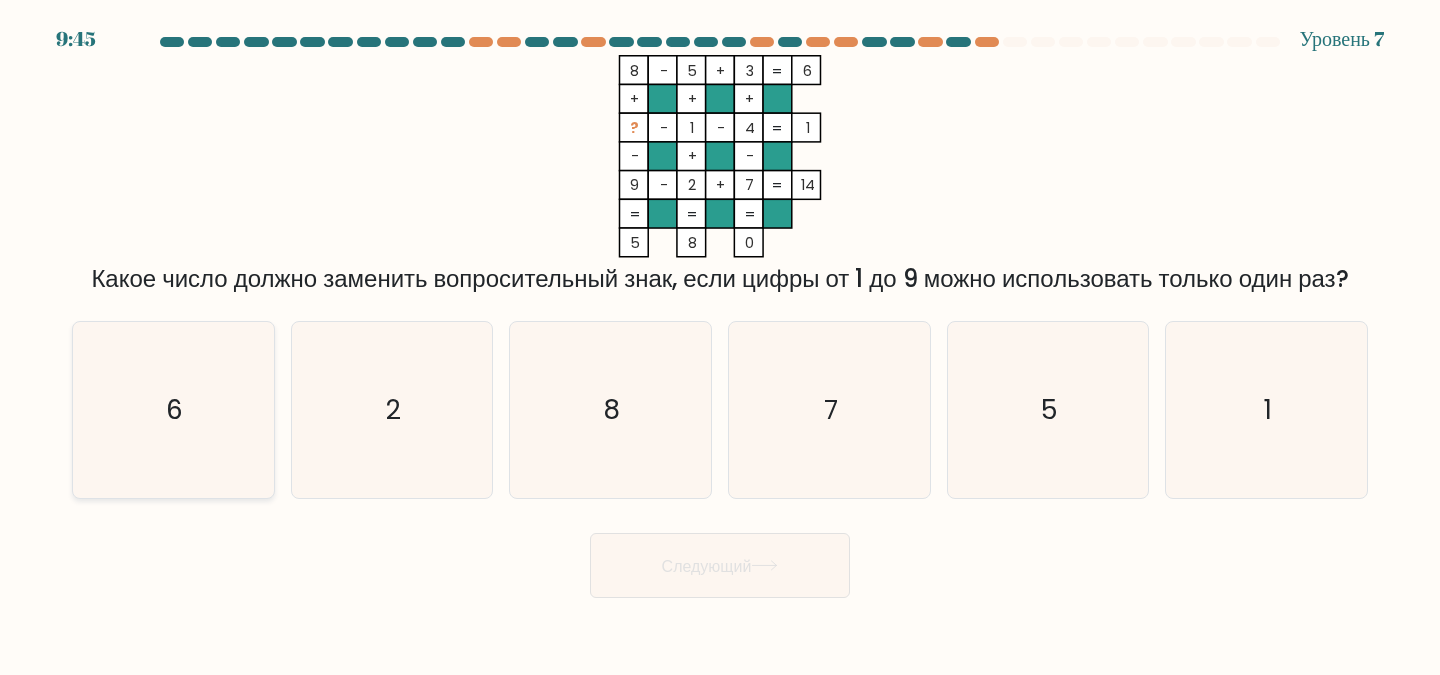 click on "6" 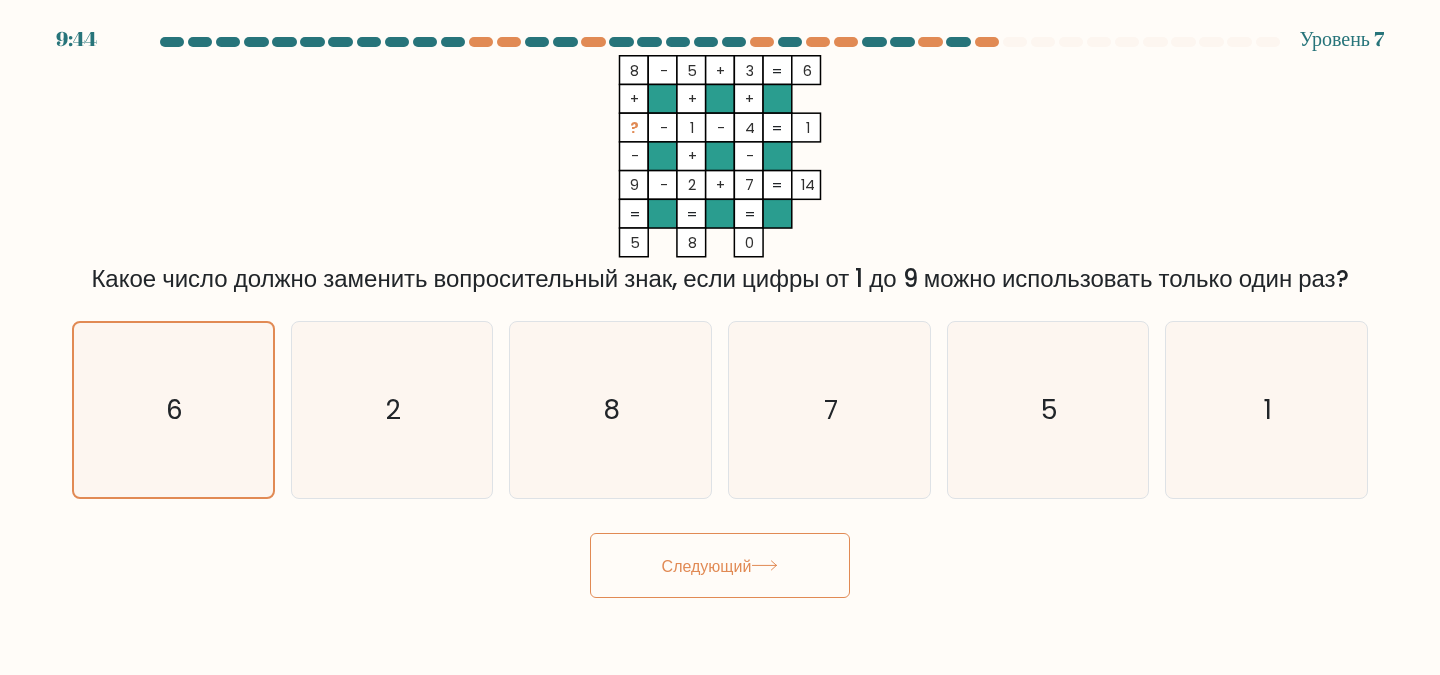 click on "Следующий" at bounding box center (720, 565) 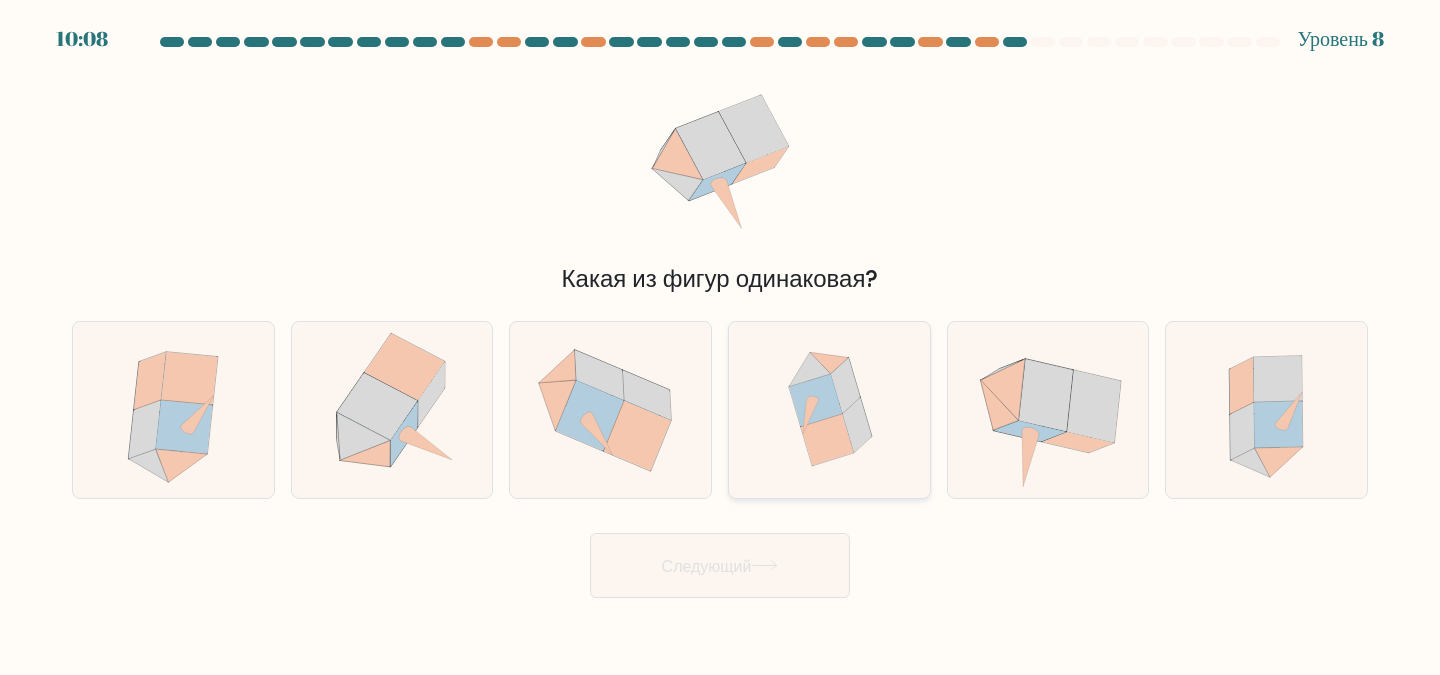 click 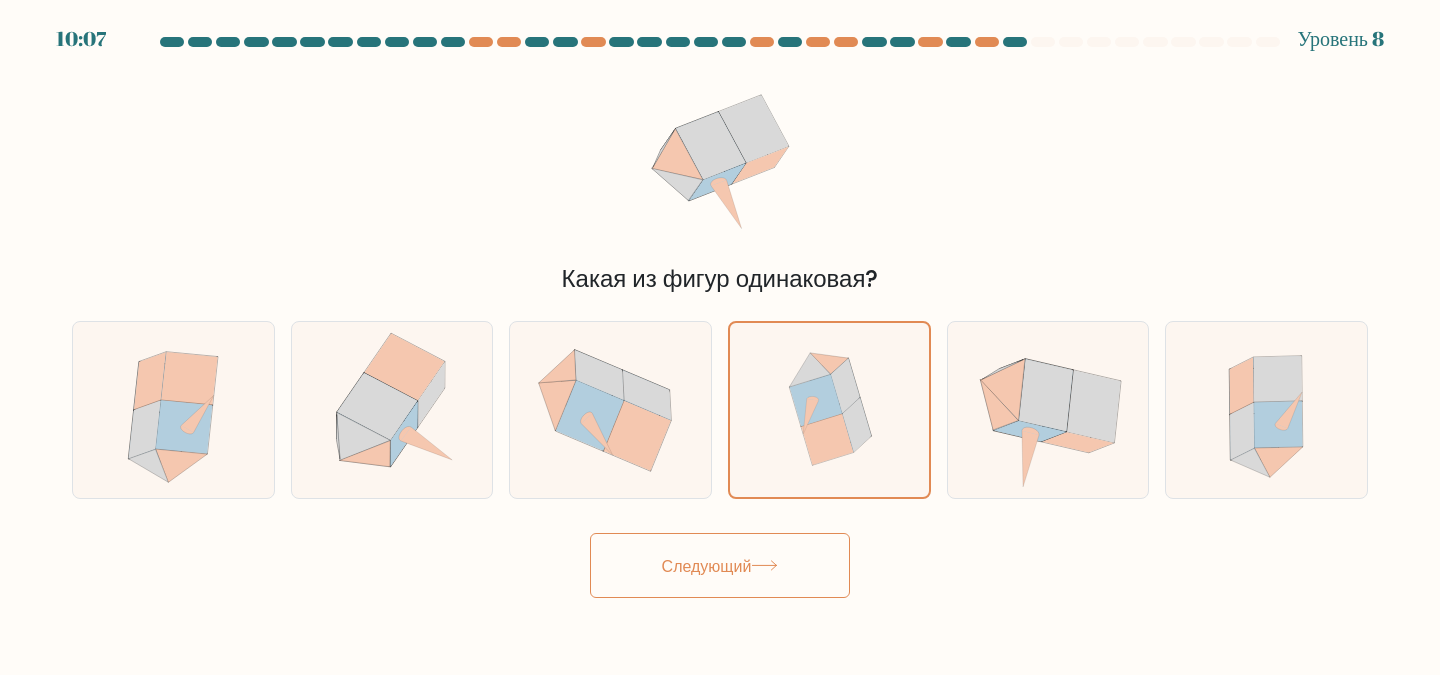 click on "Следующий" at bounding box center (720, 565) 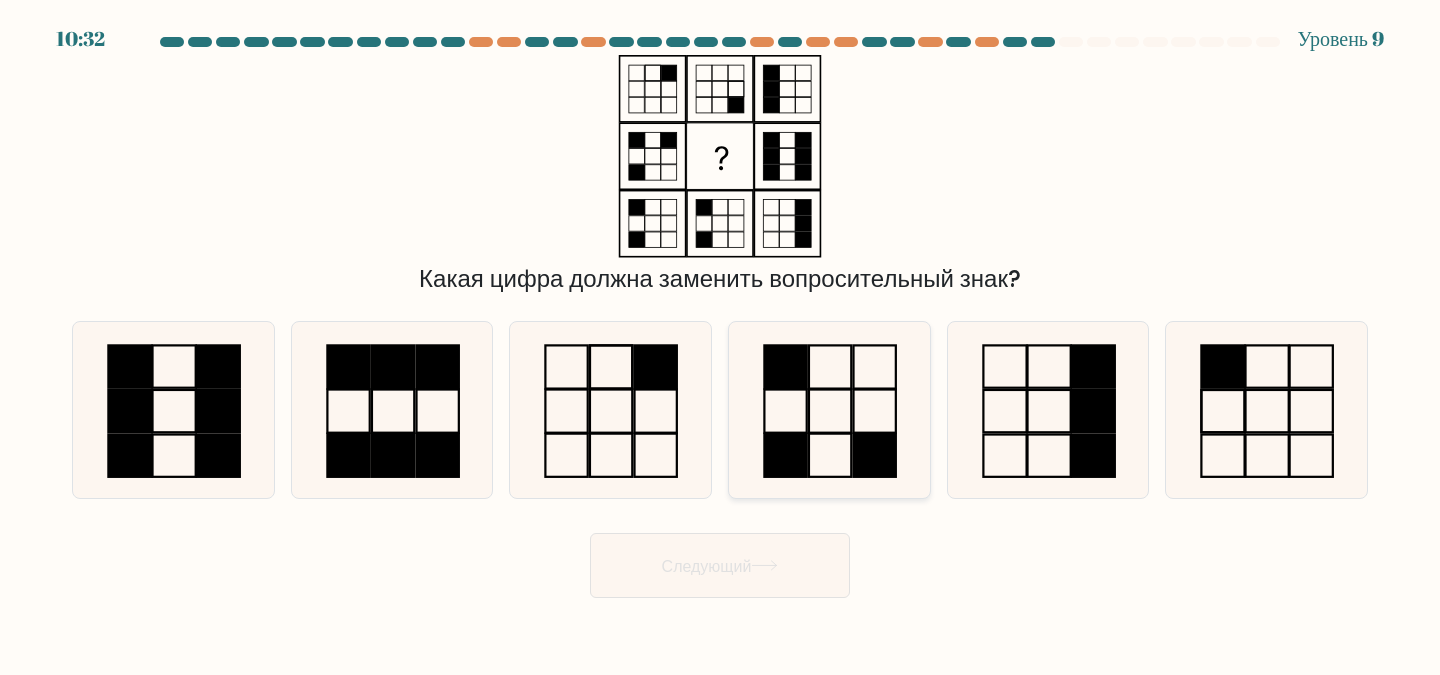 click 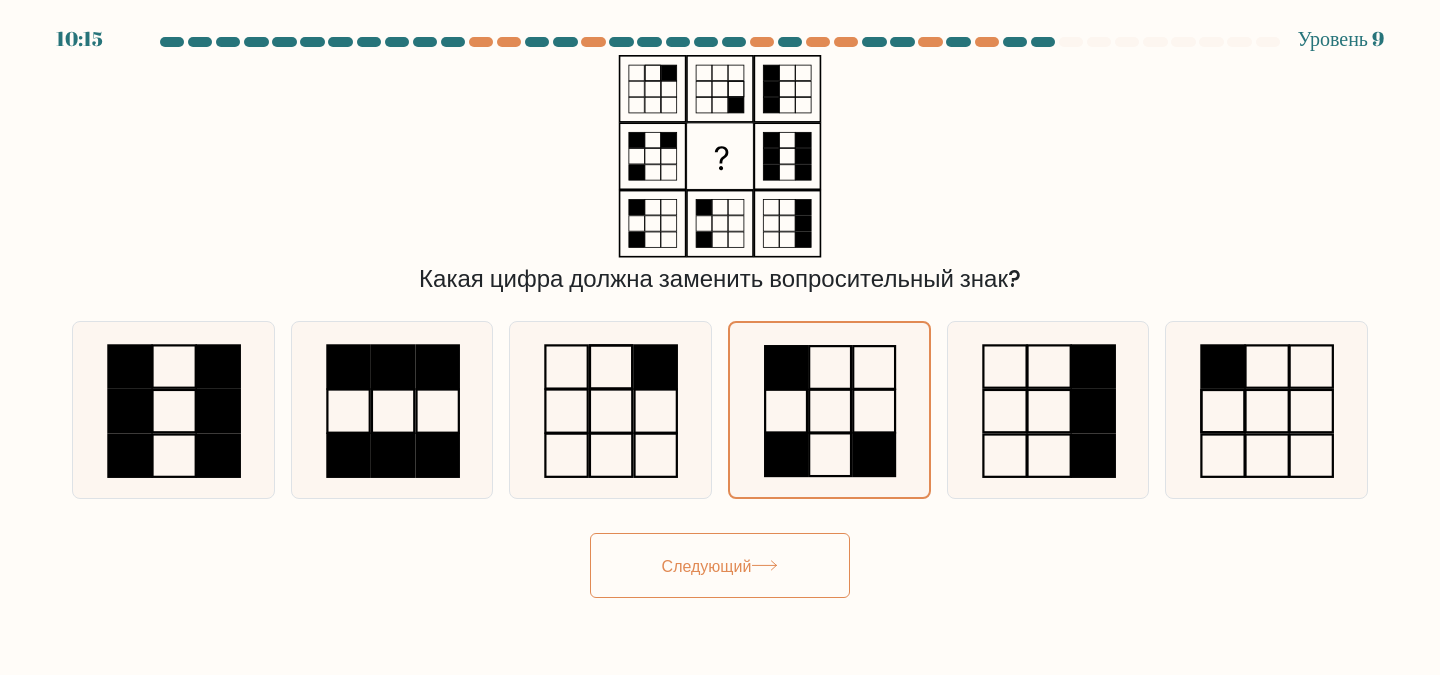 click 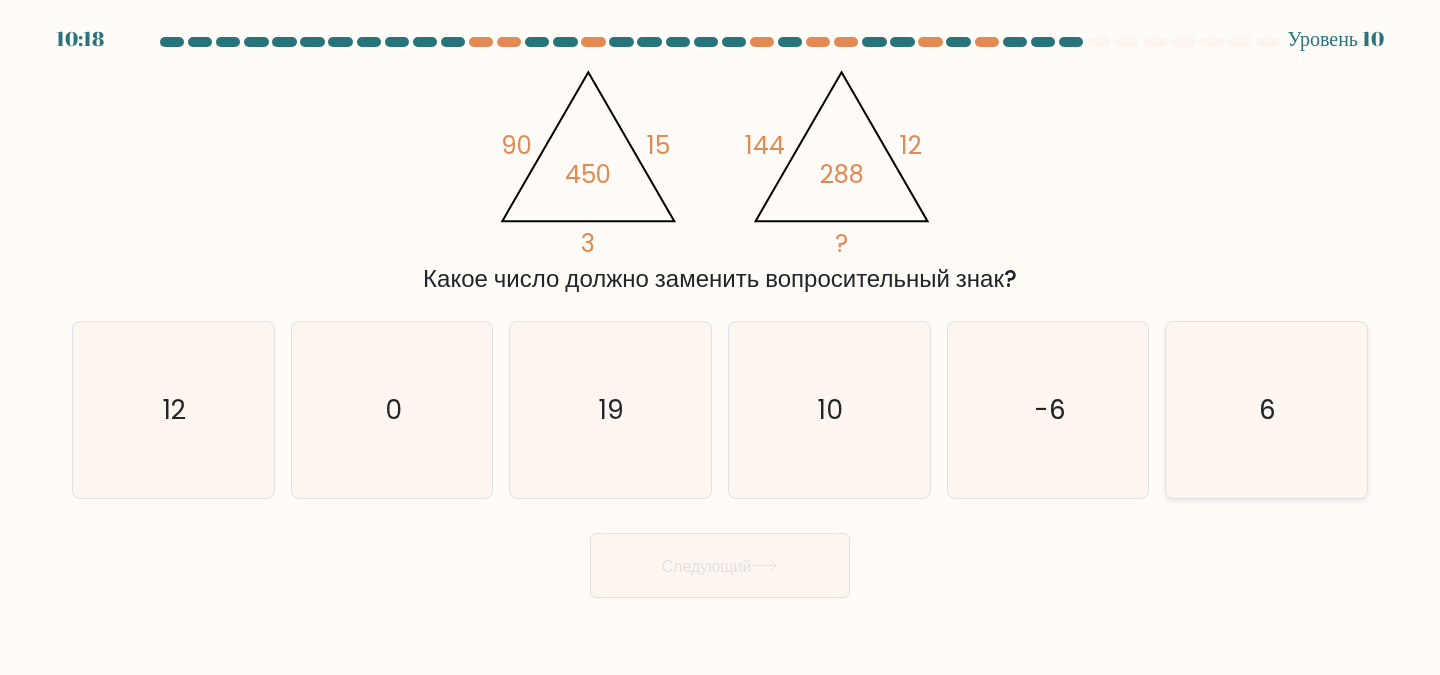 click on "6" 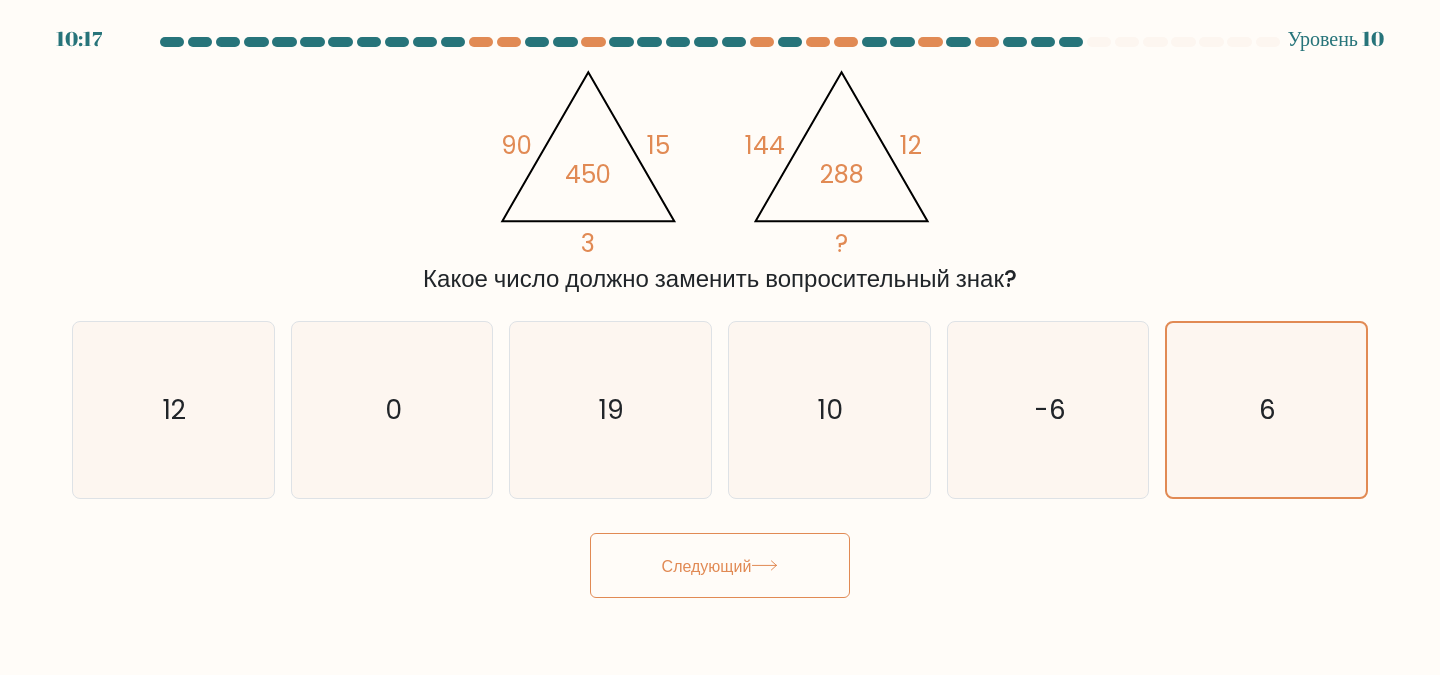 click on "Следующий" at bounding box center (720, 565) 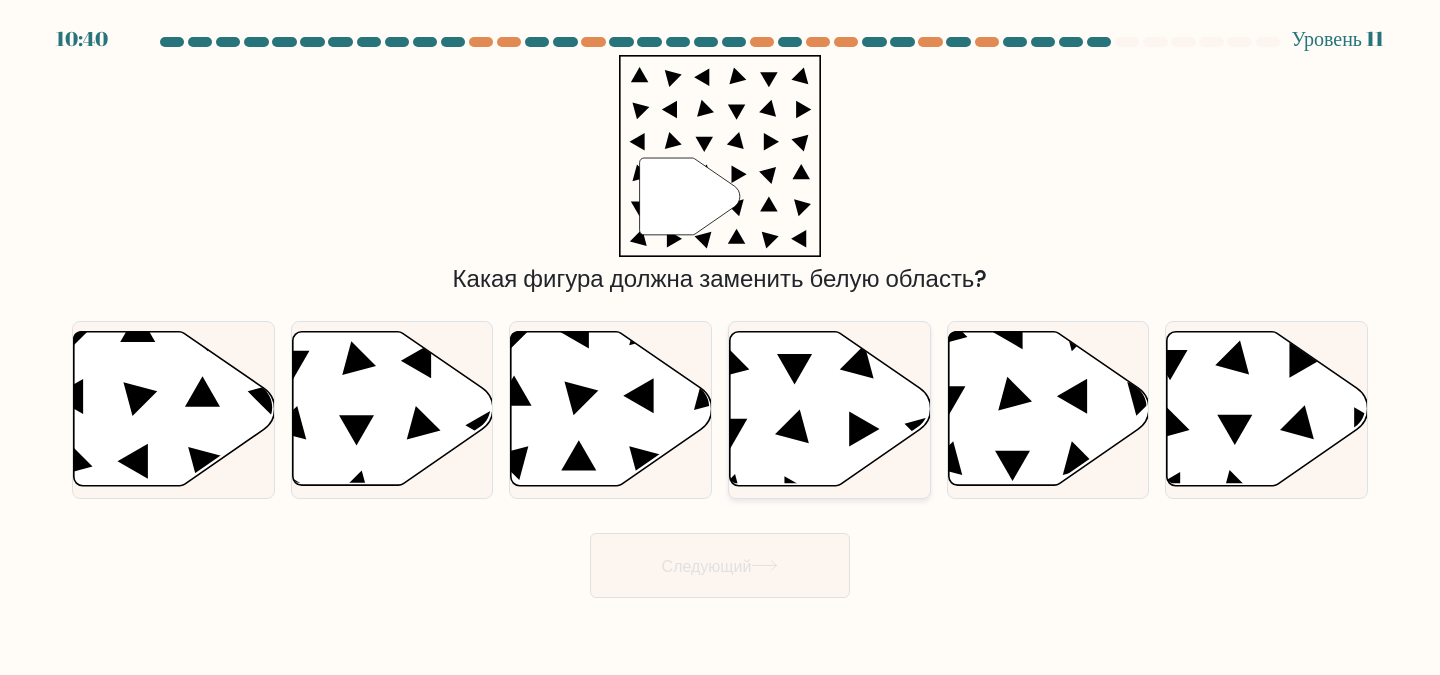 click 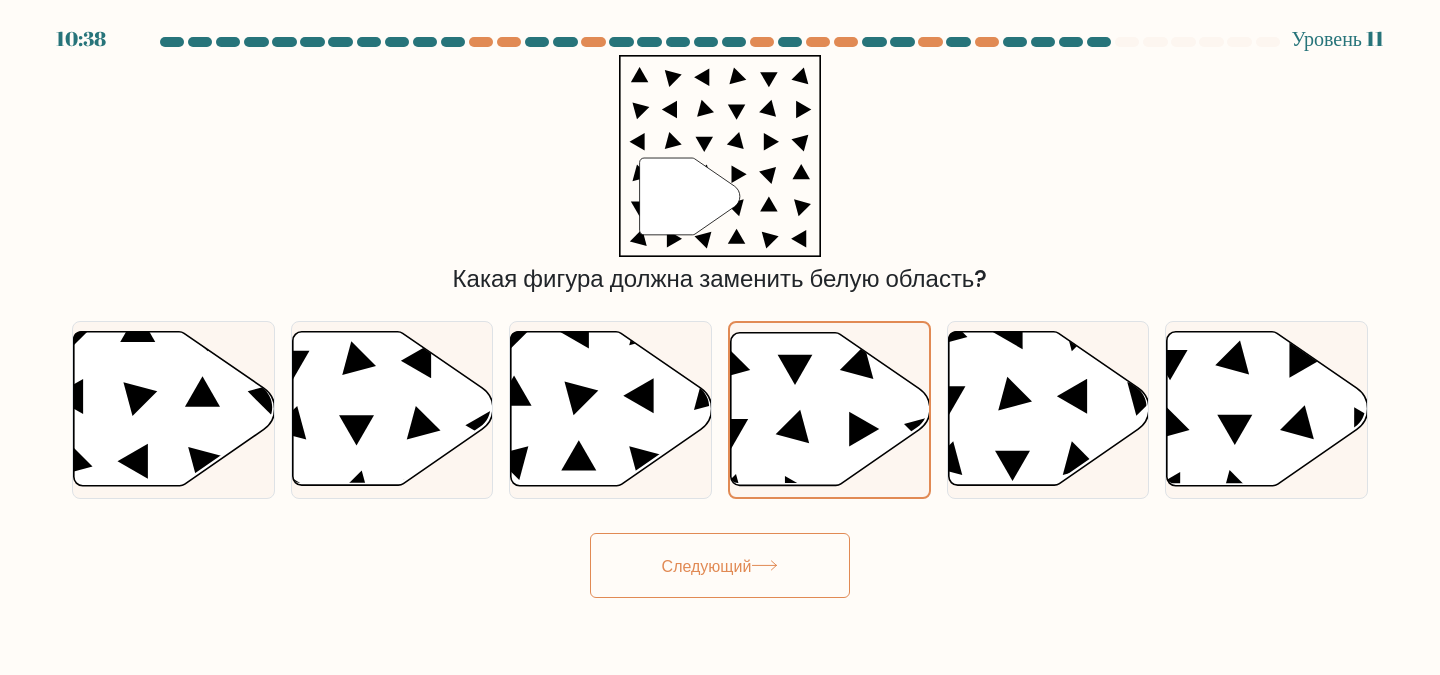 click 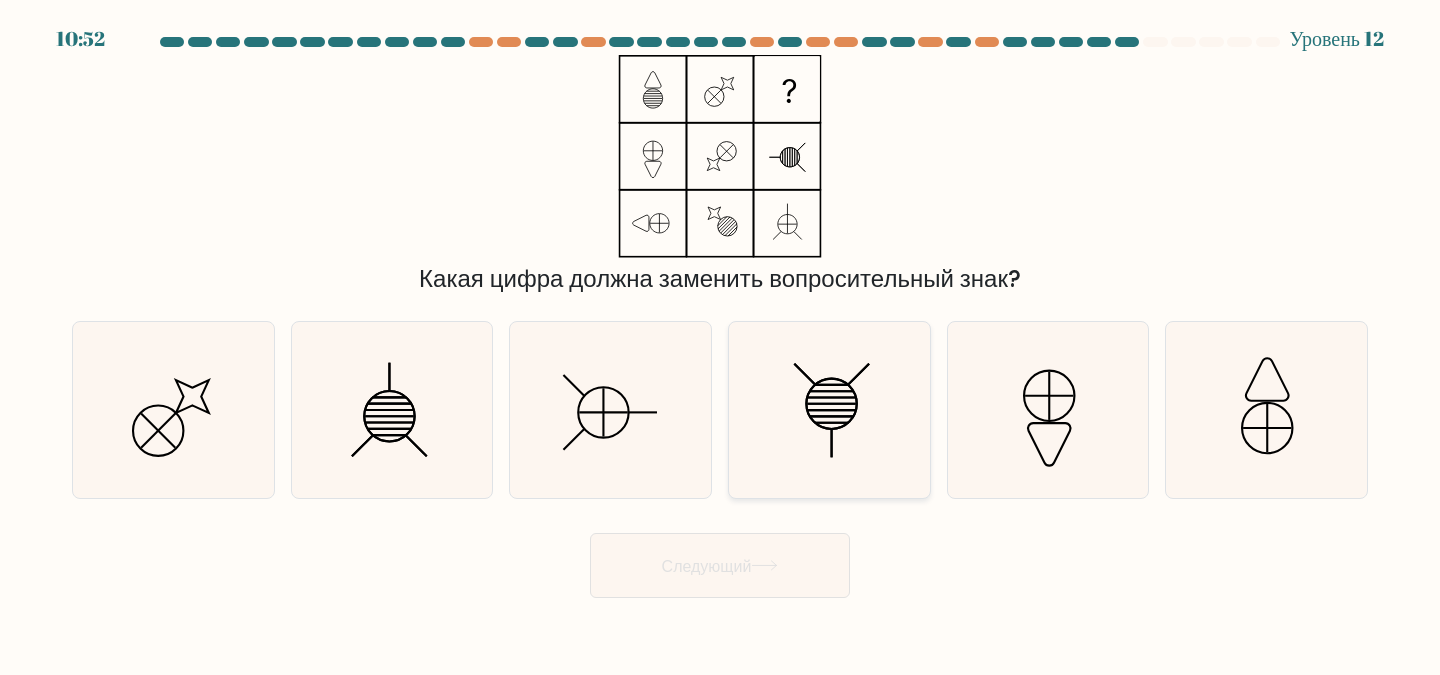 click 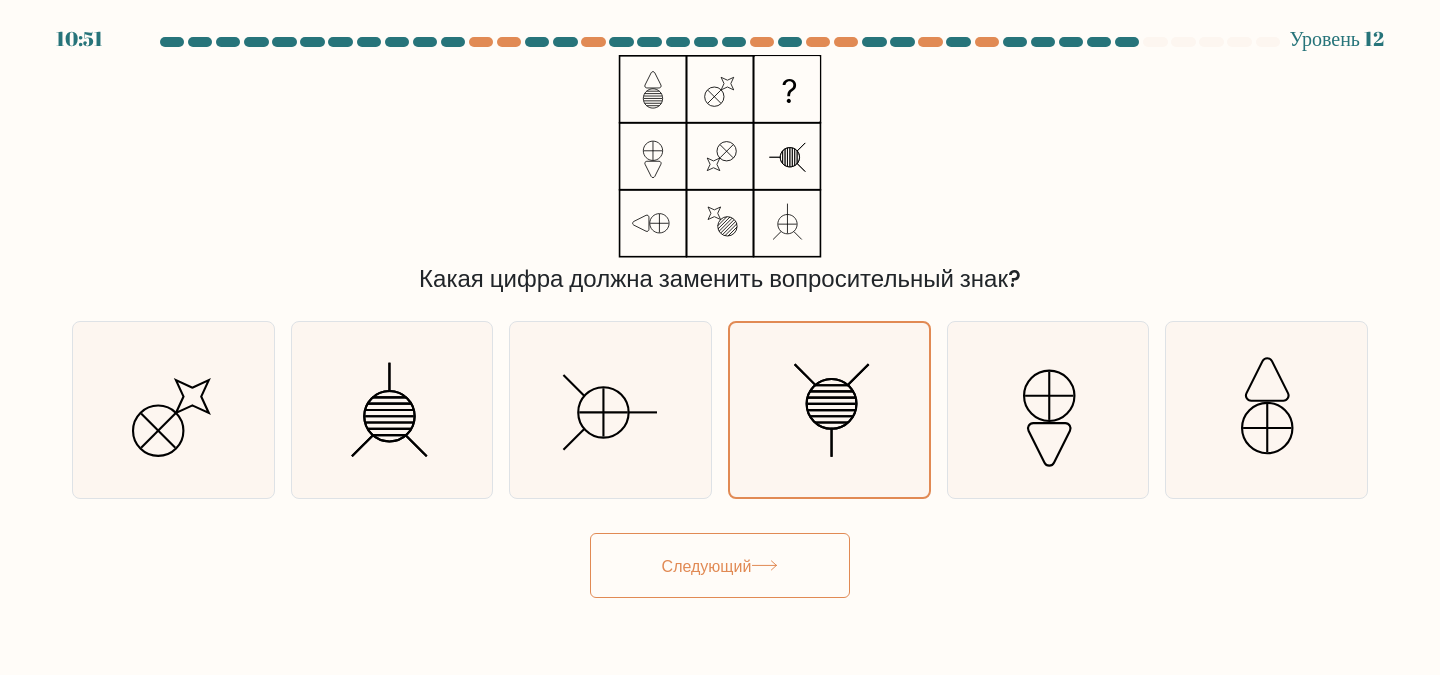 click on "Следующий" at bounding box center (720, 565) 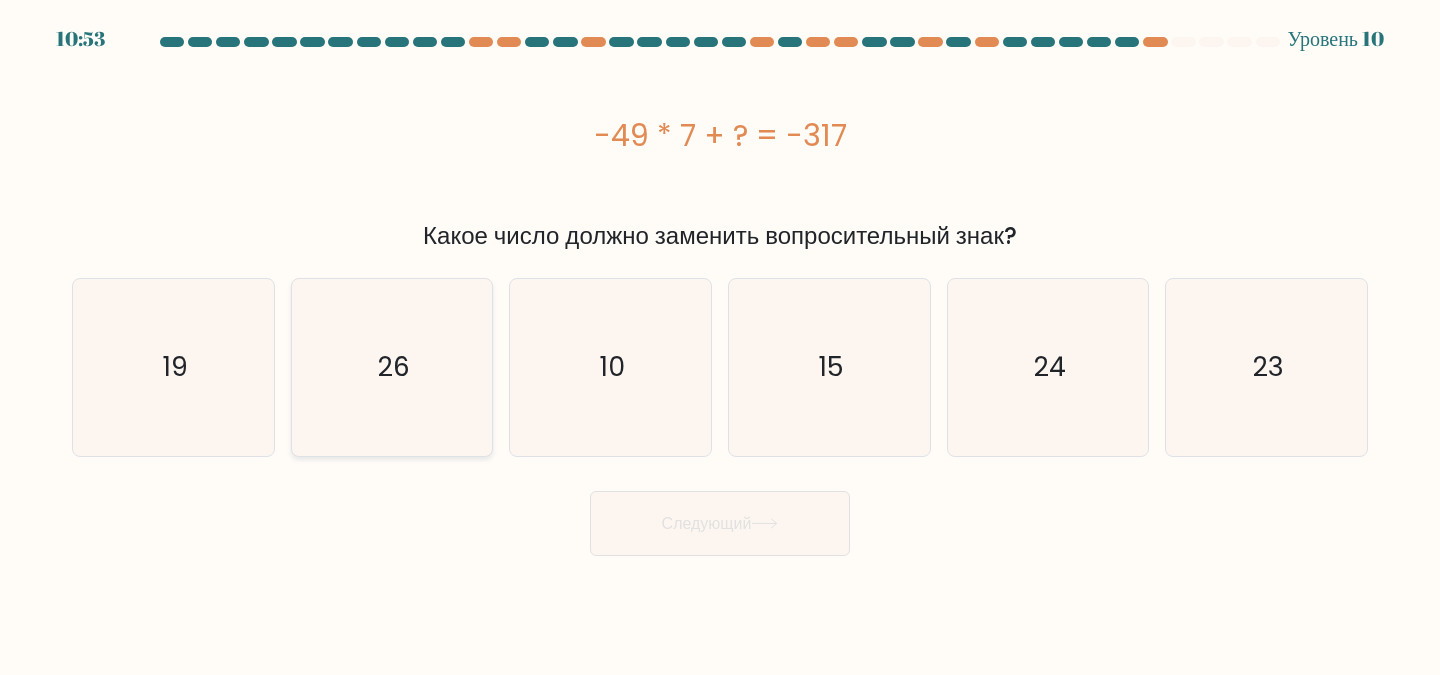 click on "26" 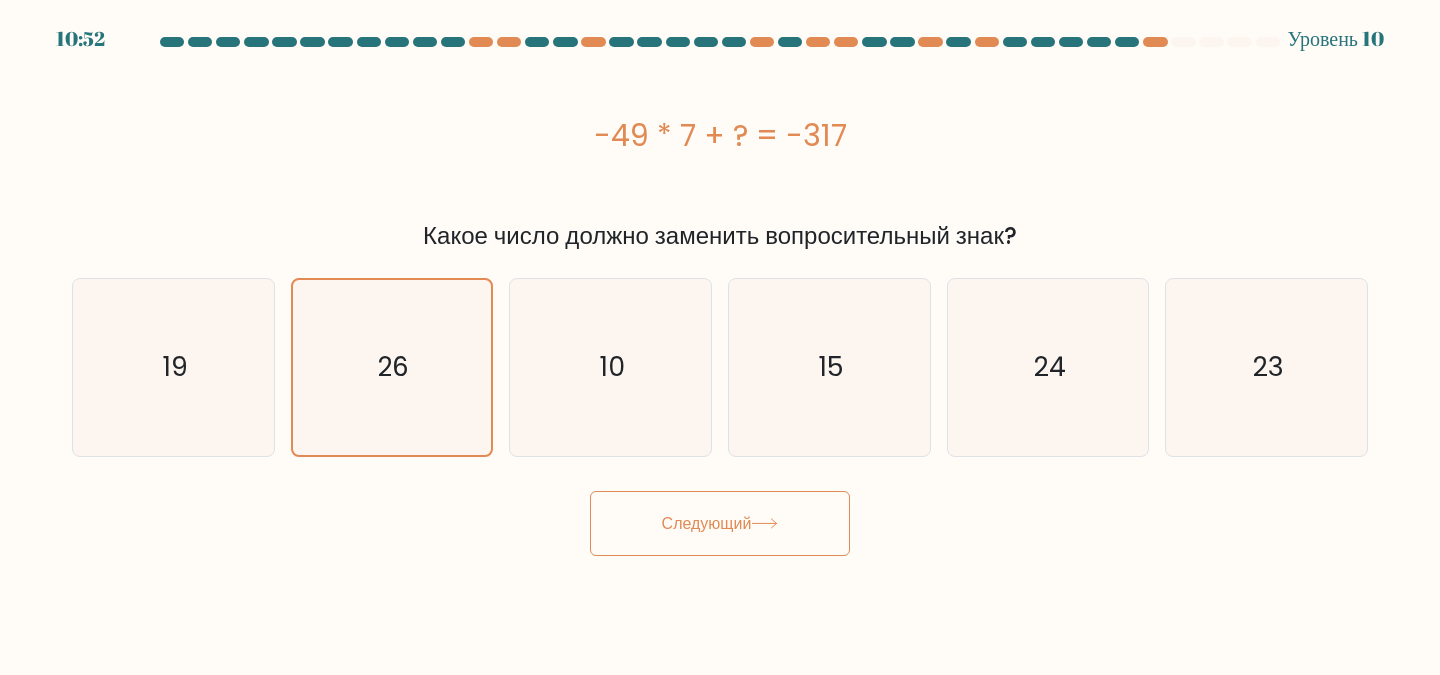 click on "Следующий" at bounding box center (707, 523) 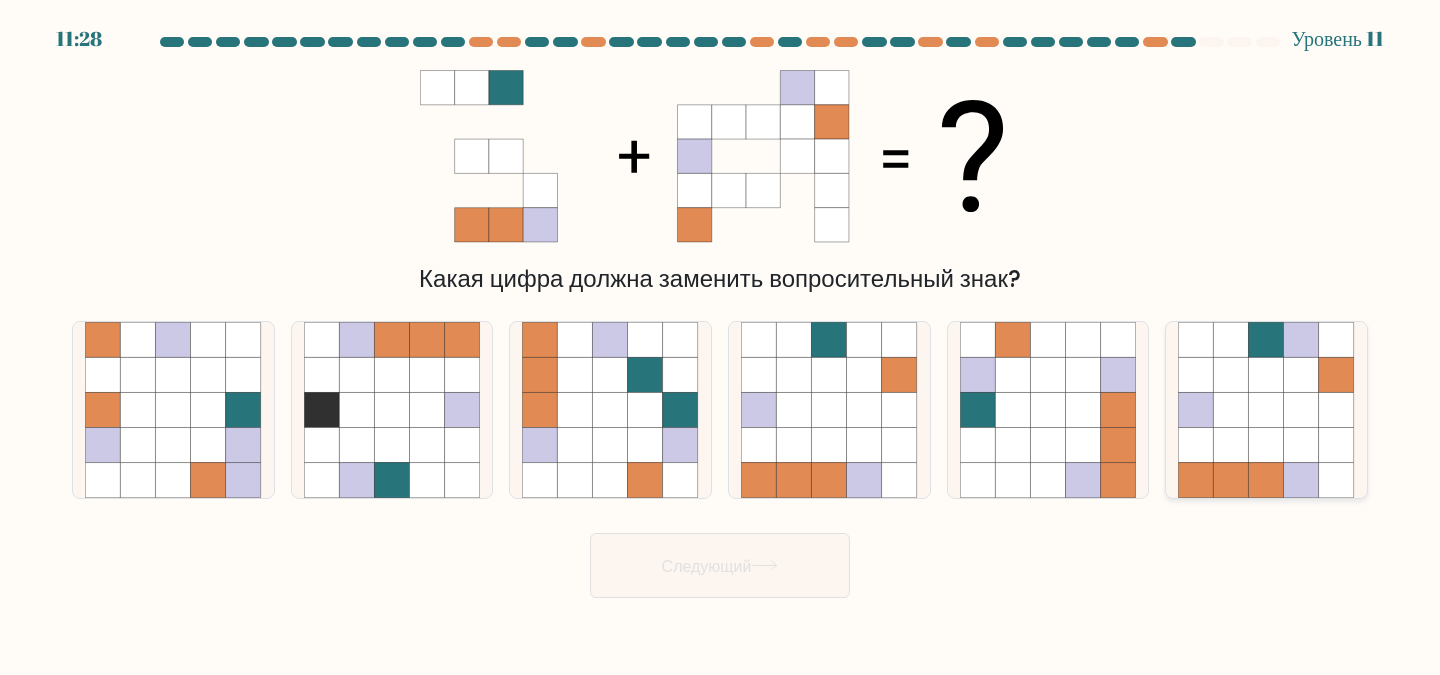 click 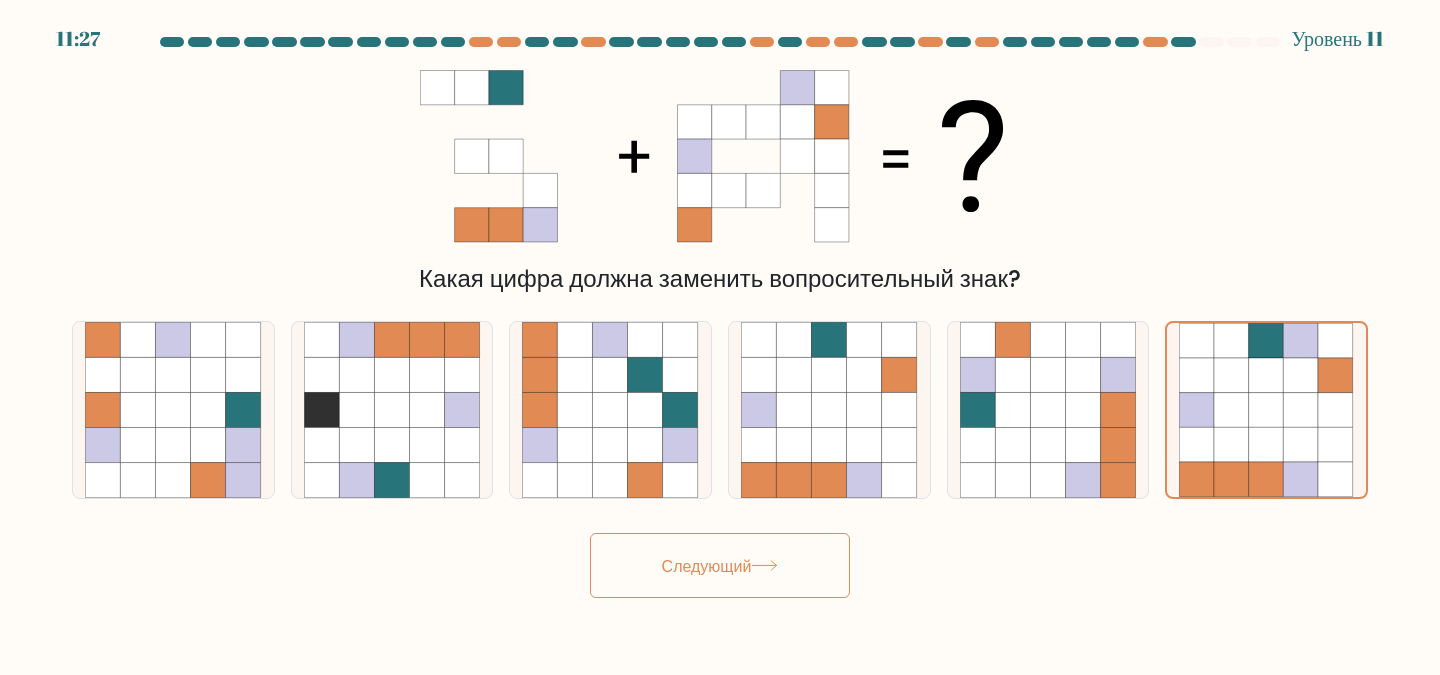 click on "Следующий" at bounding box center [720, 565] 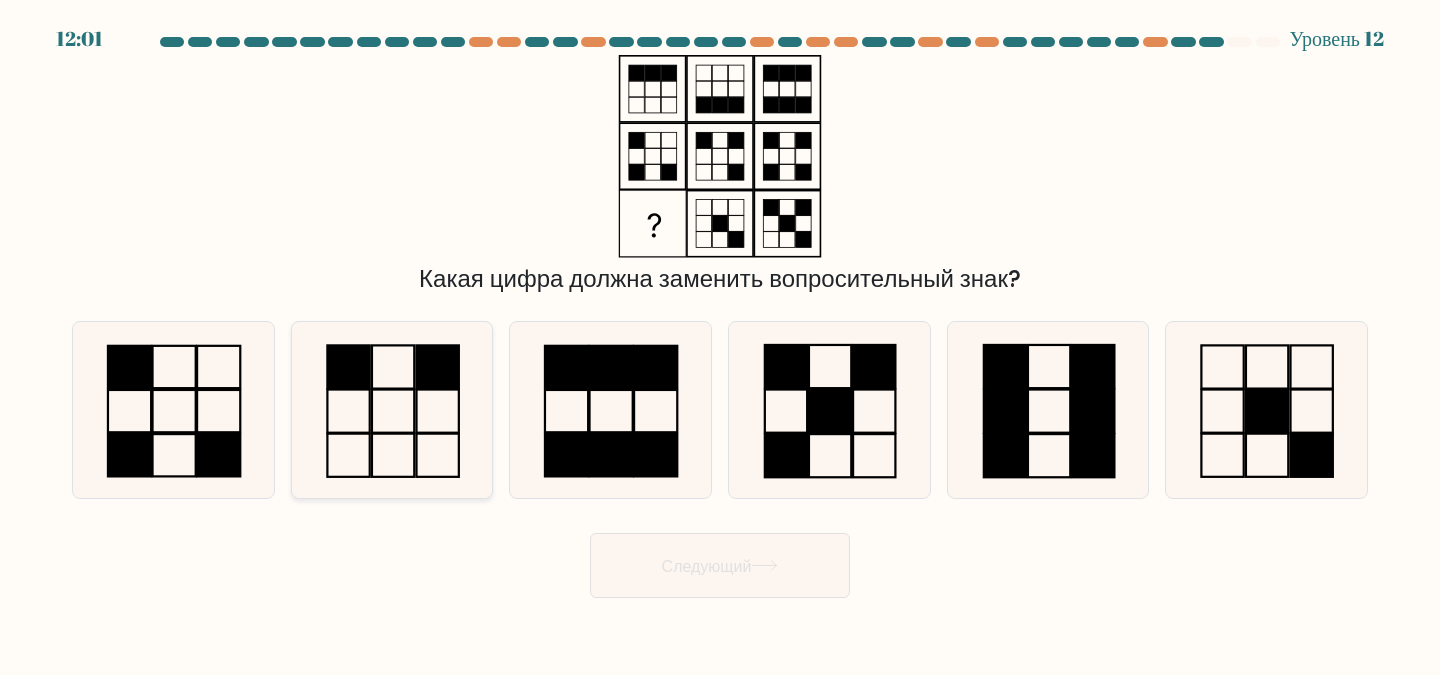 click 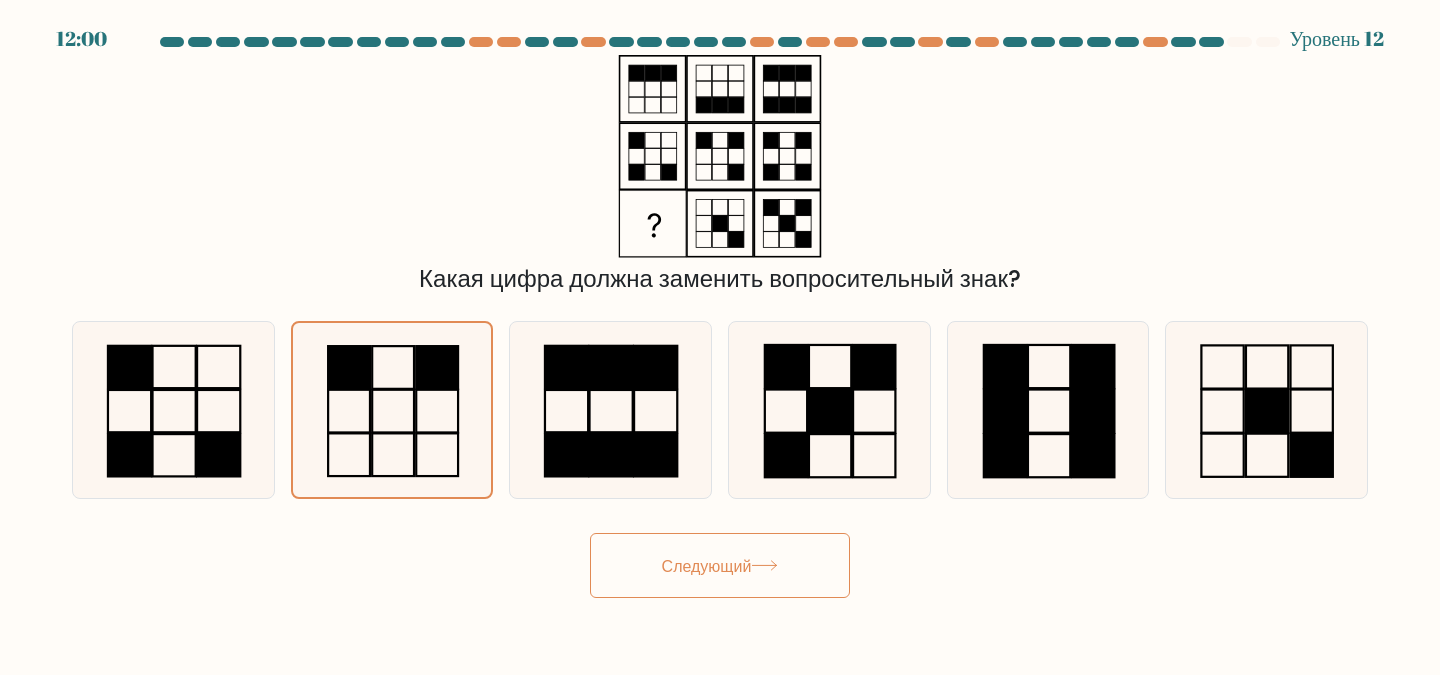 click on "Следующий" at bounding box center [720, 565] 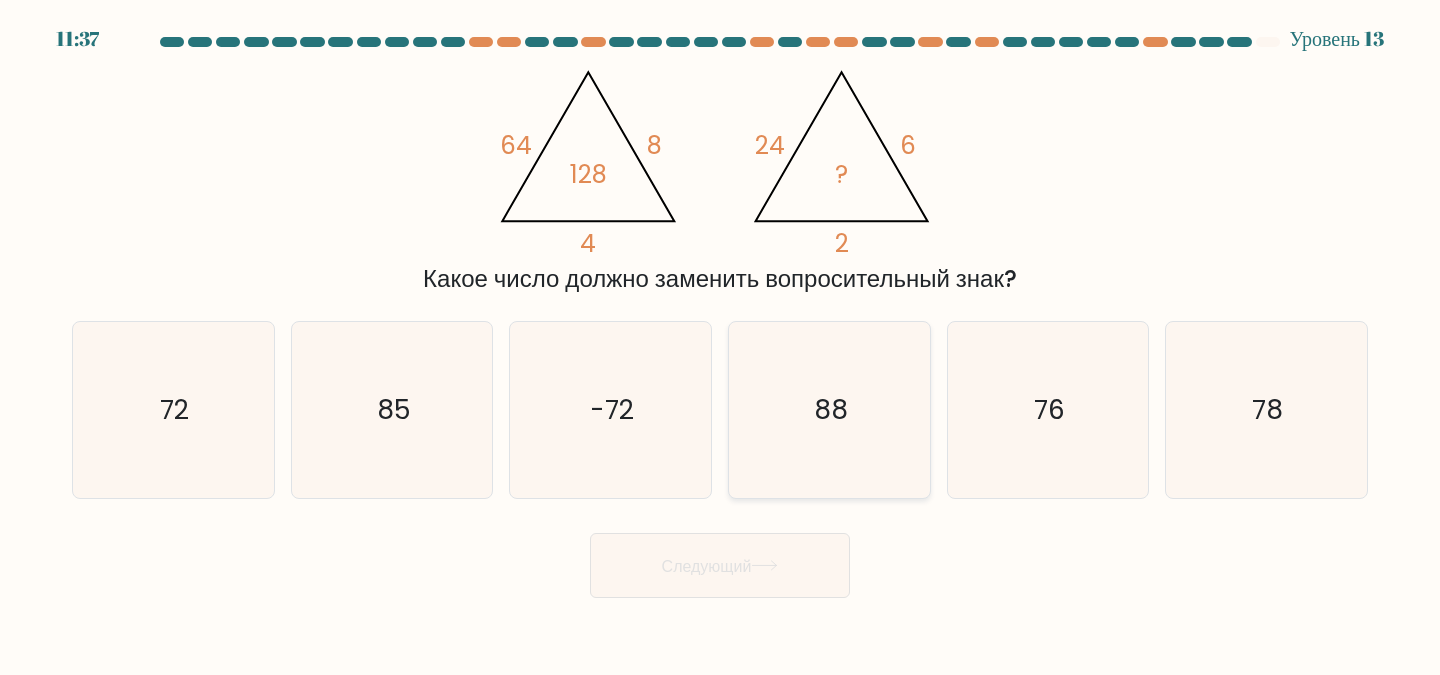 click on "88" 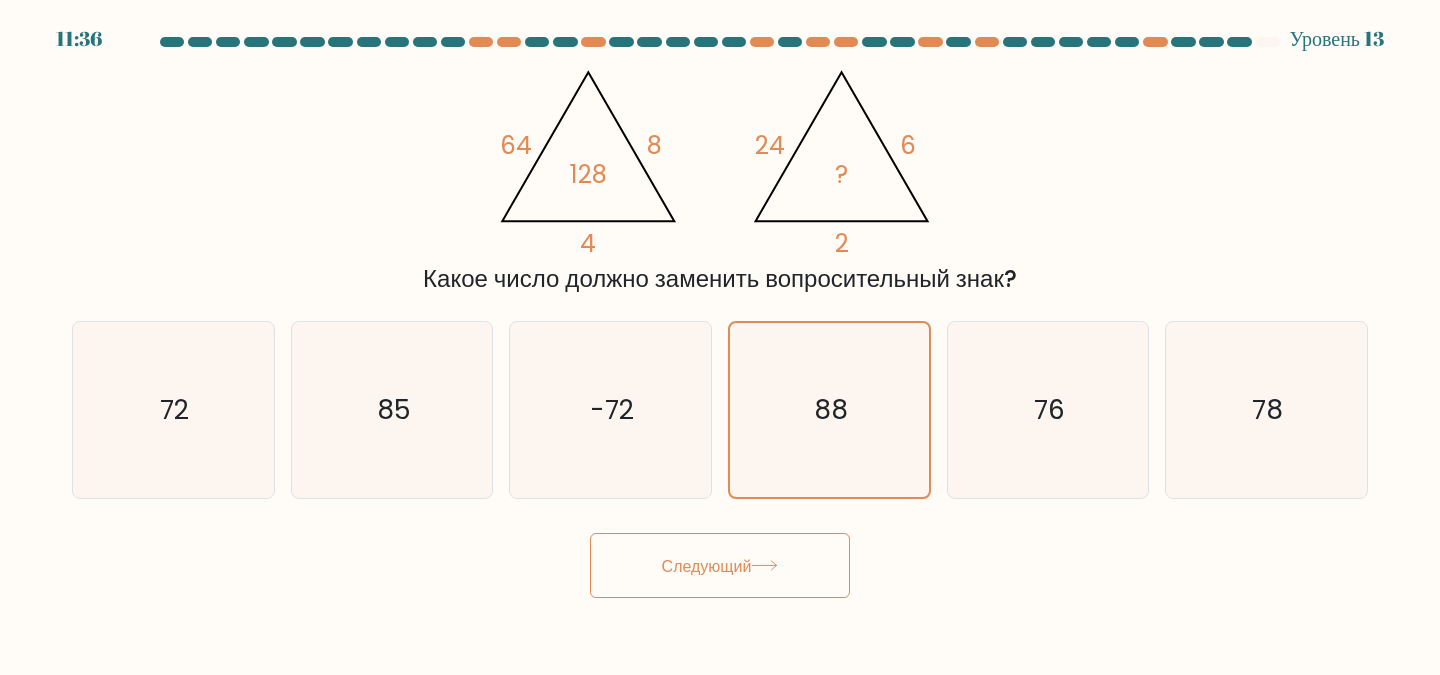 click on "Следующий" at bounding box center (707, 565) 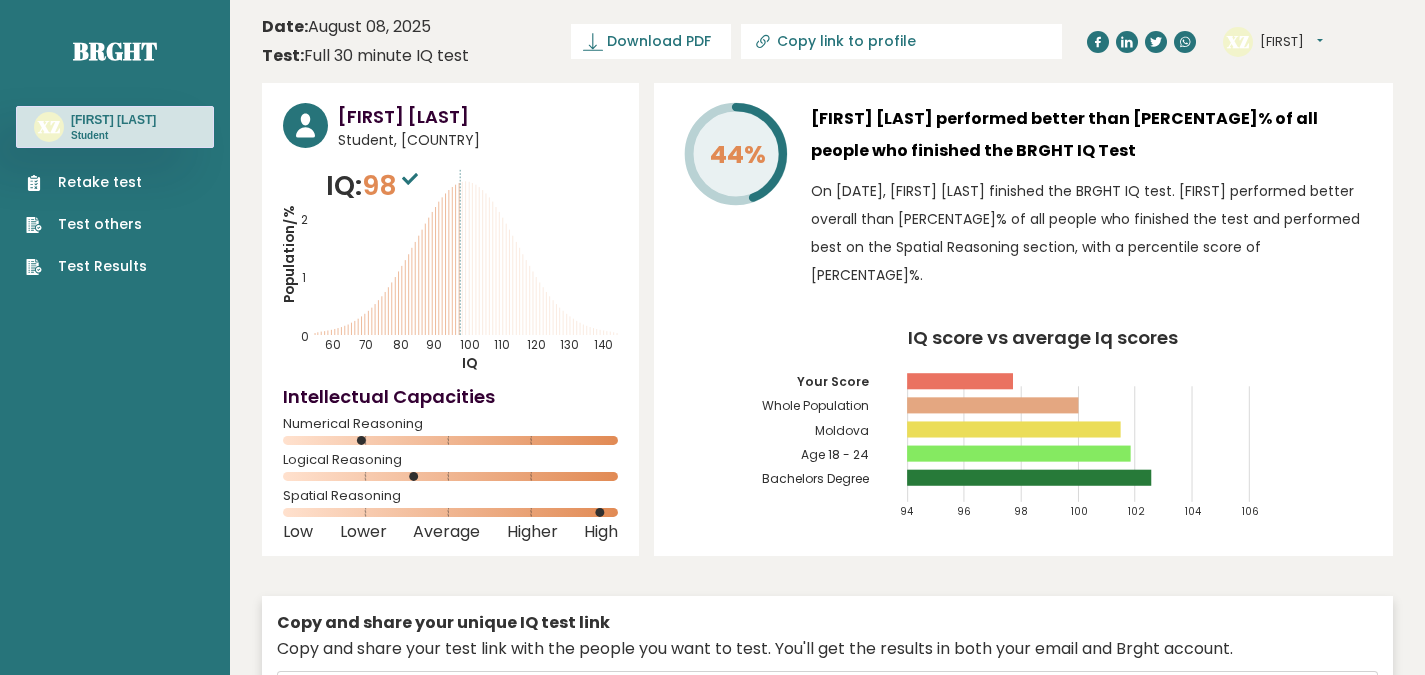 scroll, scrollTop: 0, scrollLeft: 0, axis: both 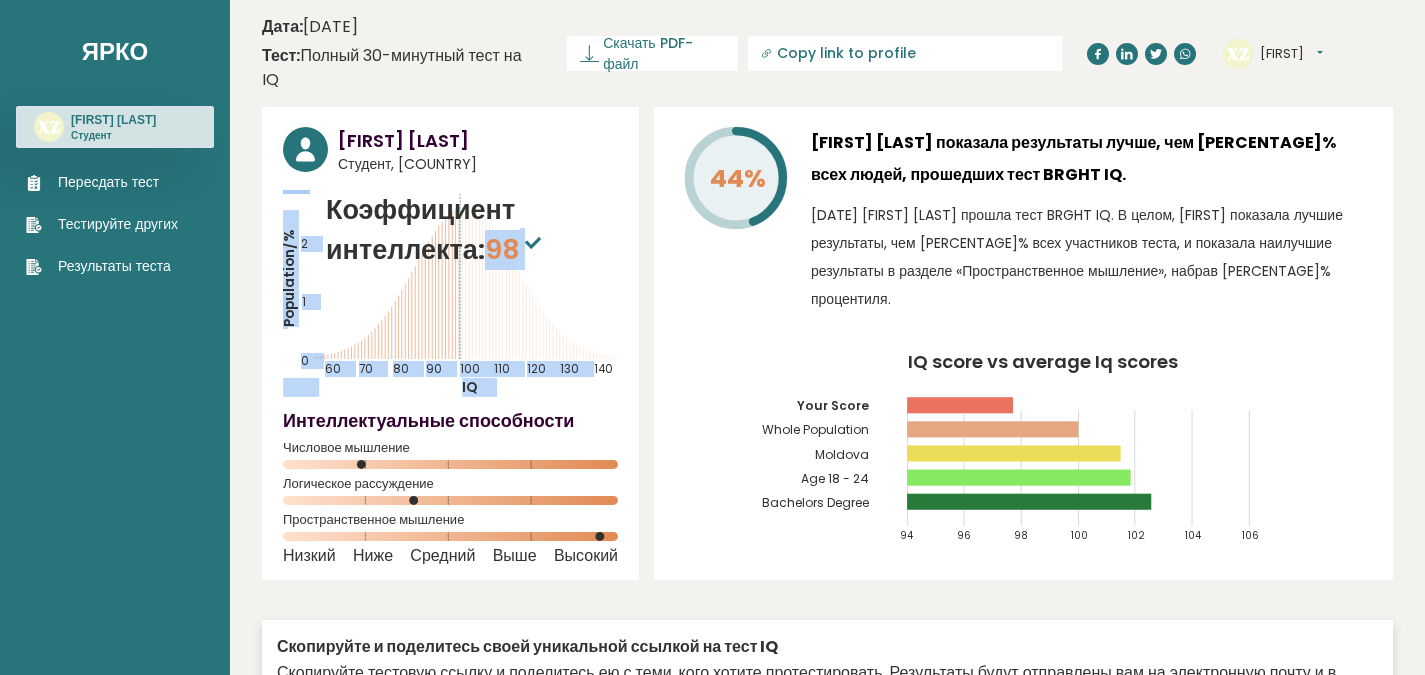 drag, startPoint x: 497, startPoint y: 243, endPoint x: 544, endPoint y: 250, distance: 47.518417 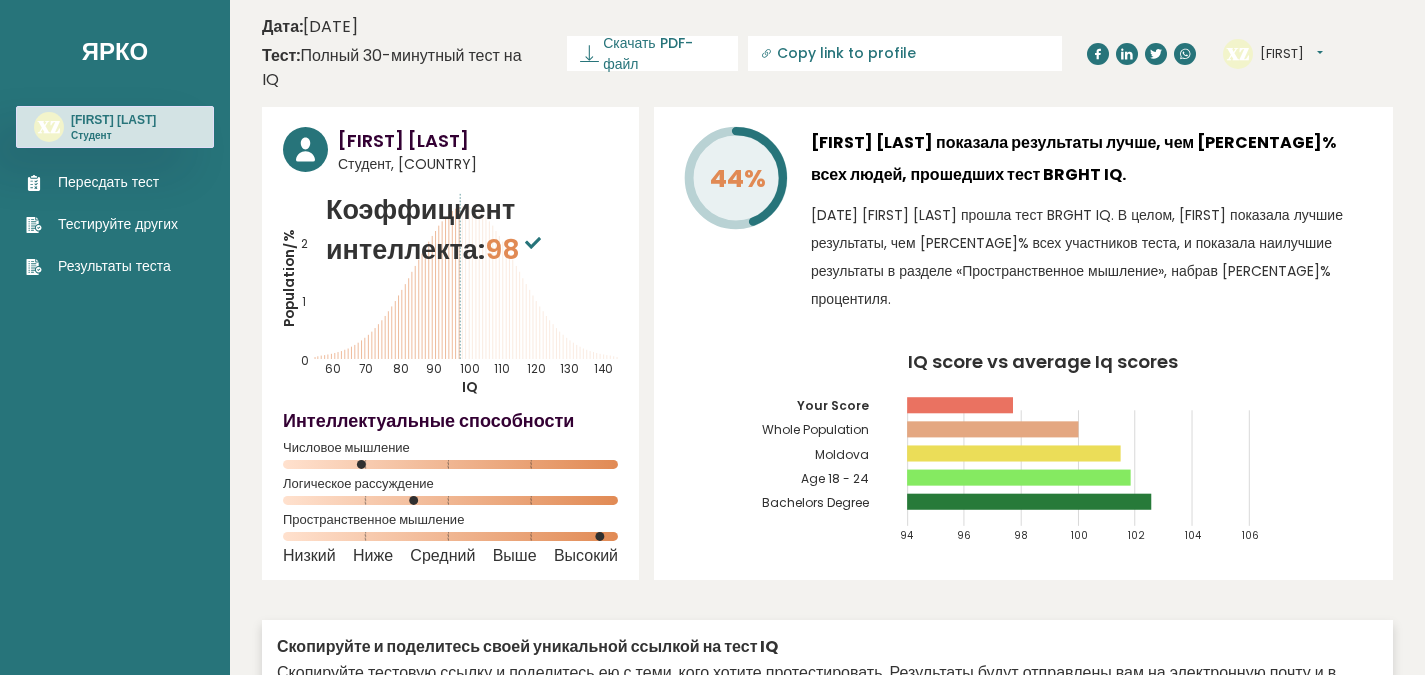 click on "Population/%
IQ
0
1
2
60
70
80
90
100
110
120
130
140" 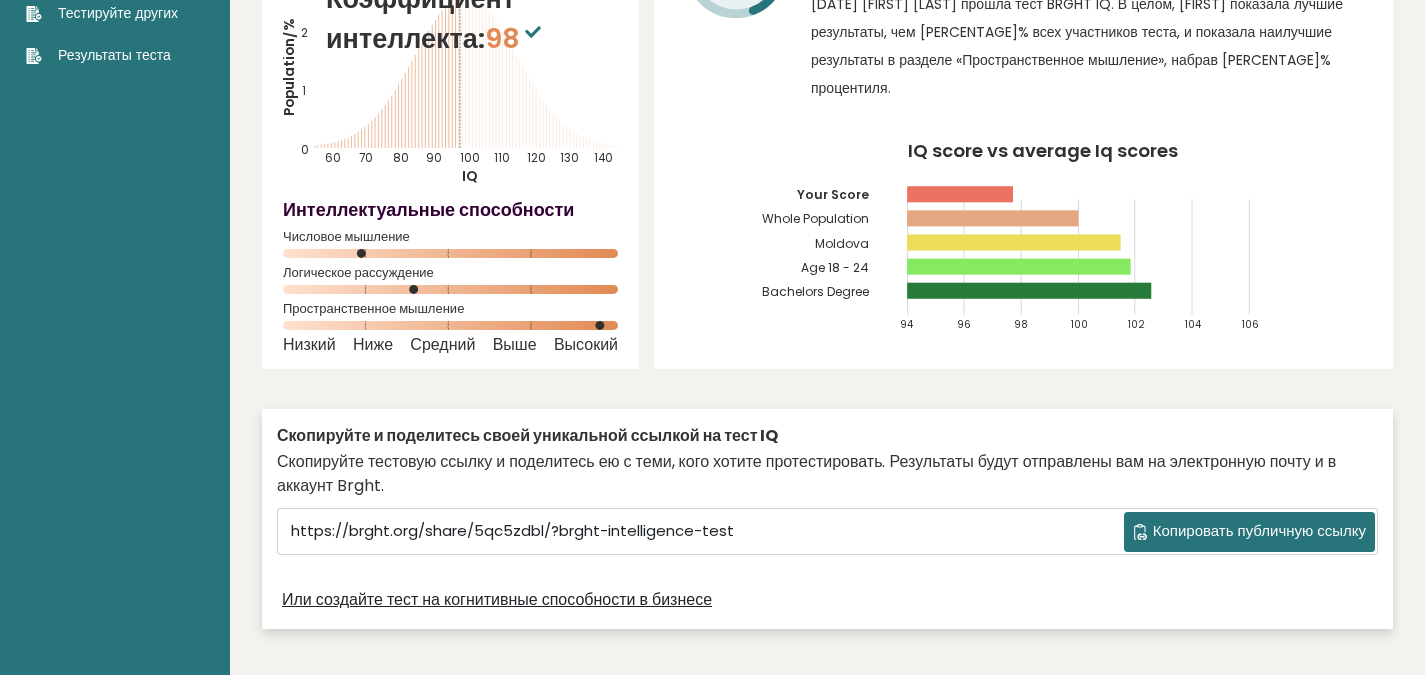 scroll, scrollTop: 212, scrollLeft: 0, axis: vertical 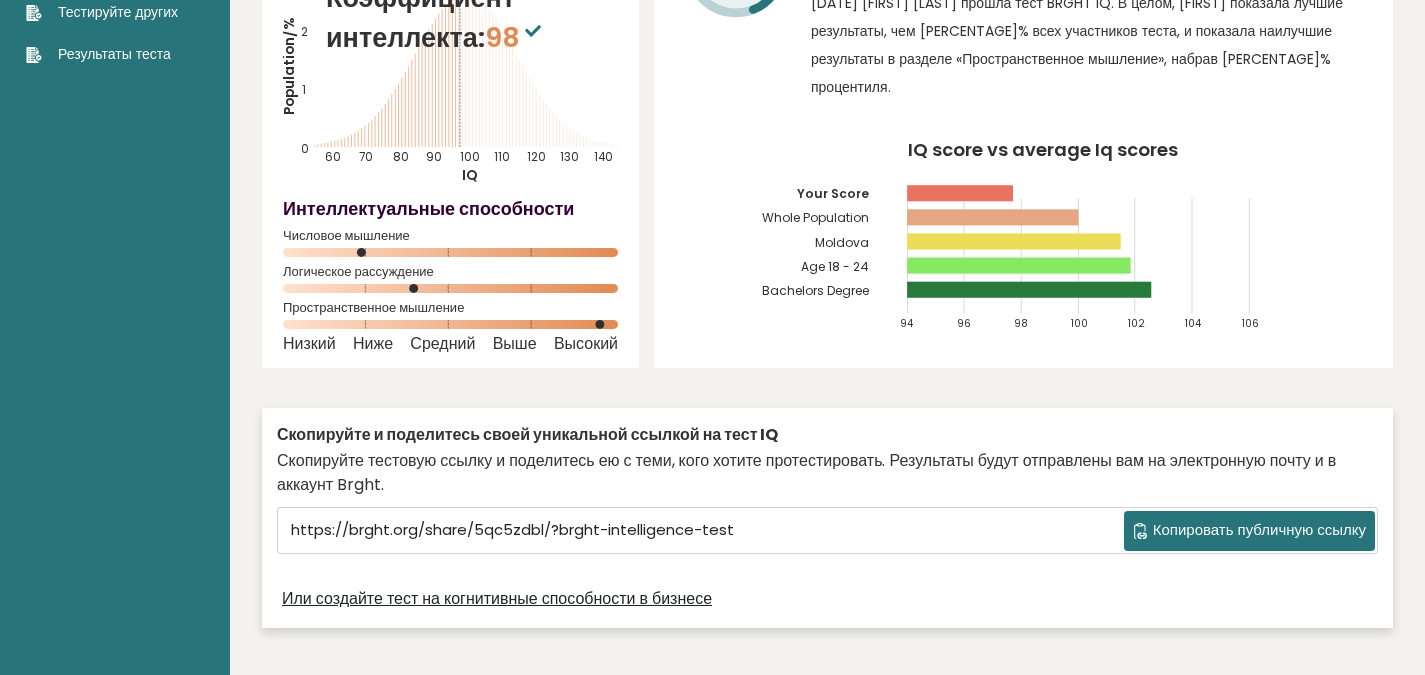click on "Копировать публичную ссылку" at bounding box center (1259, 529) 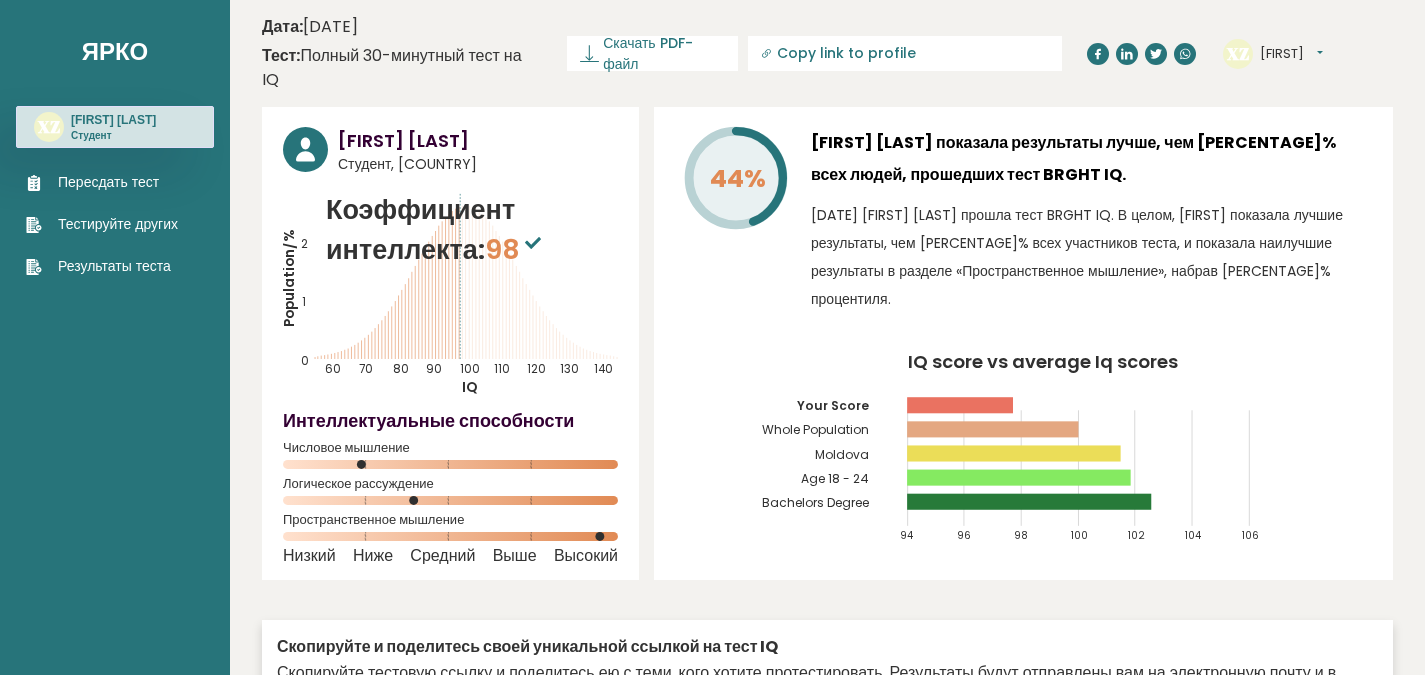 scroll, scrollTop: 1, scrollLeft: 0, axis: vertical 